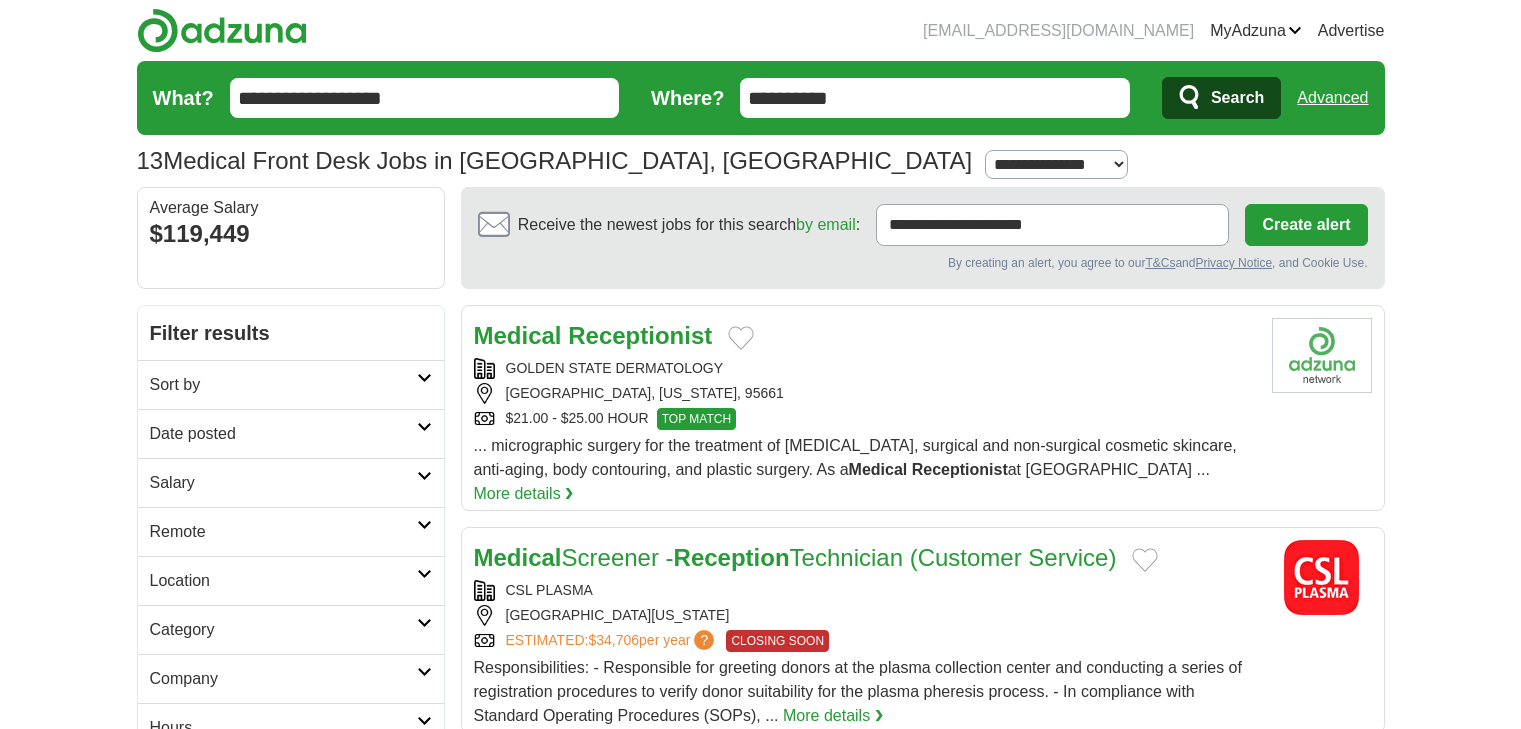 scroll, scrollTop: 0, scrollLeft: 0, axis: both 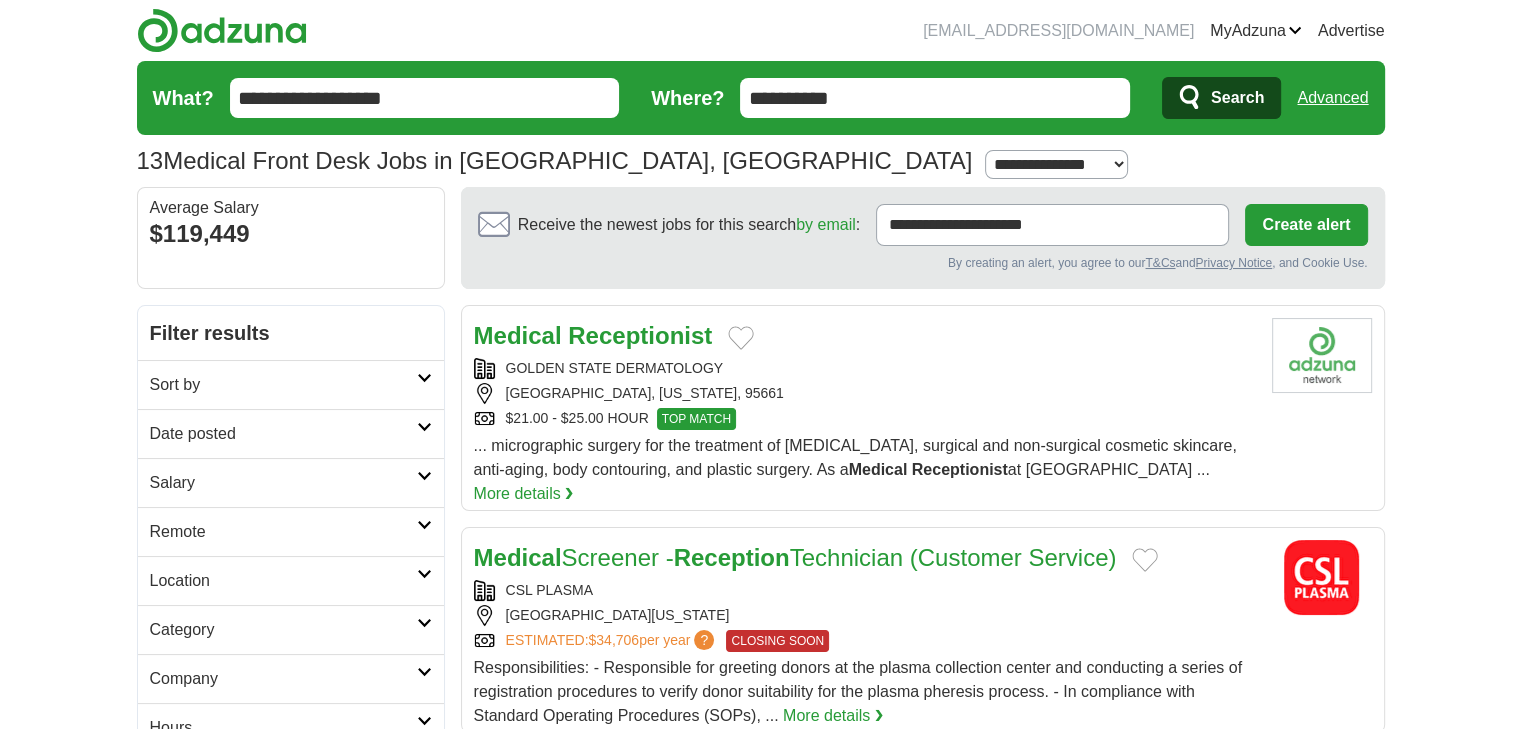click on "**********" at bounding box center [425, 98] 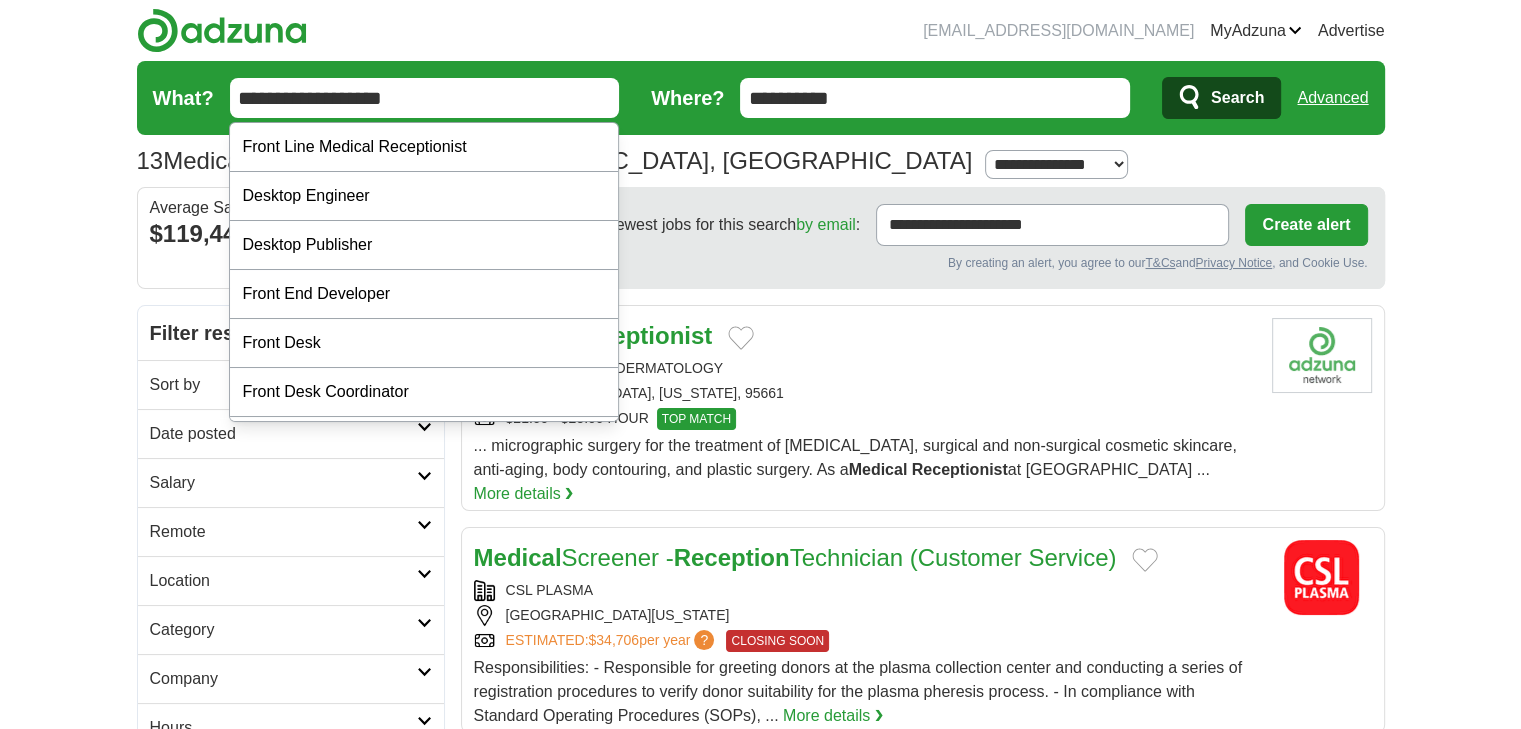 click on "**********" at bounding box center (425, 98) 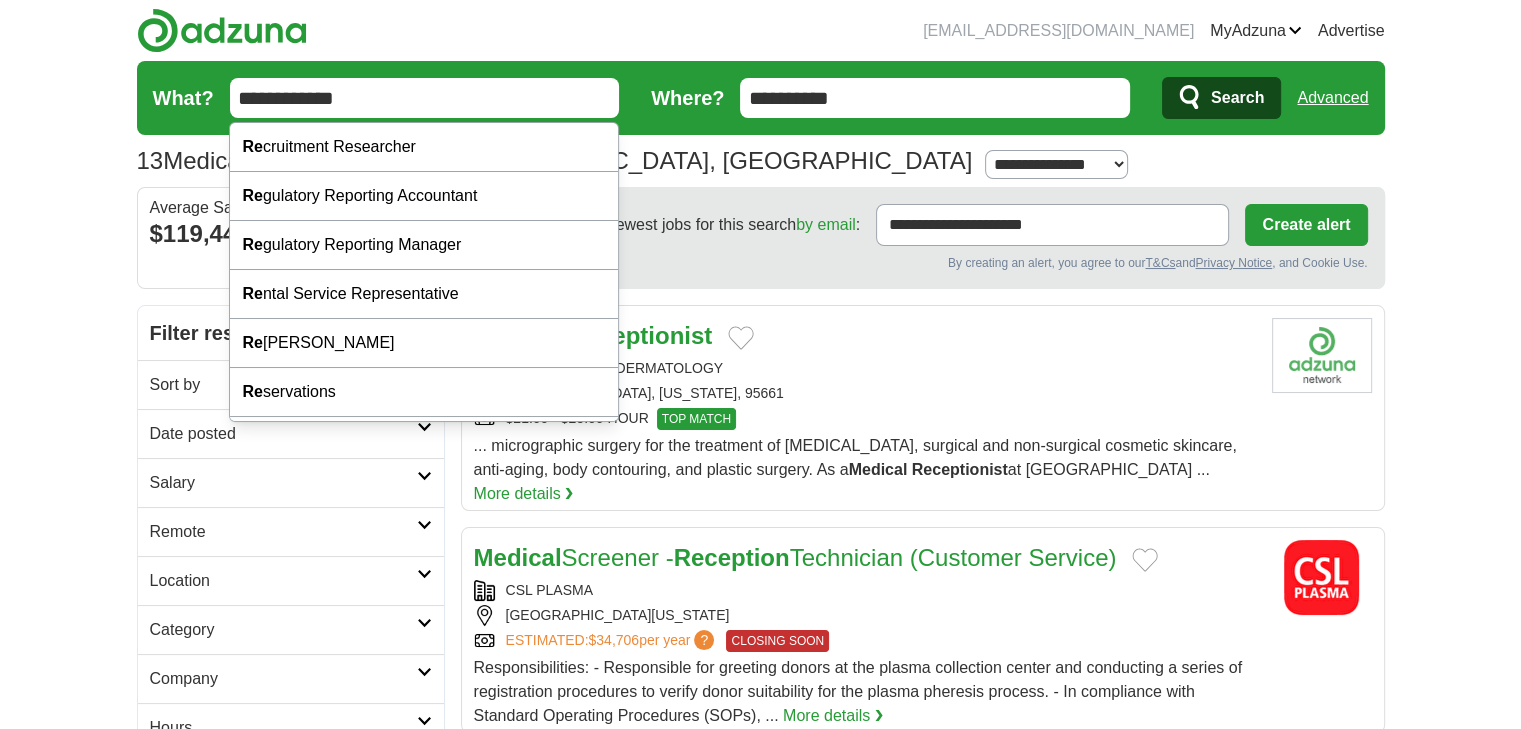 type on "**********" 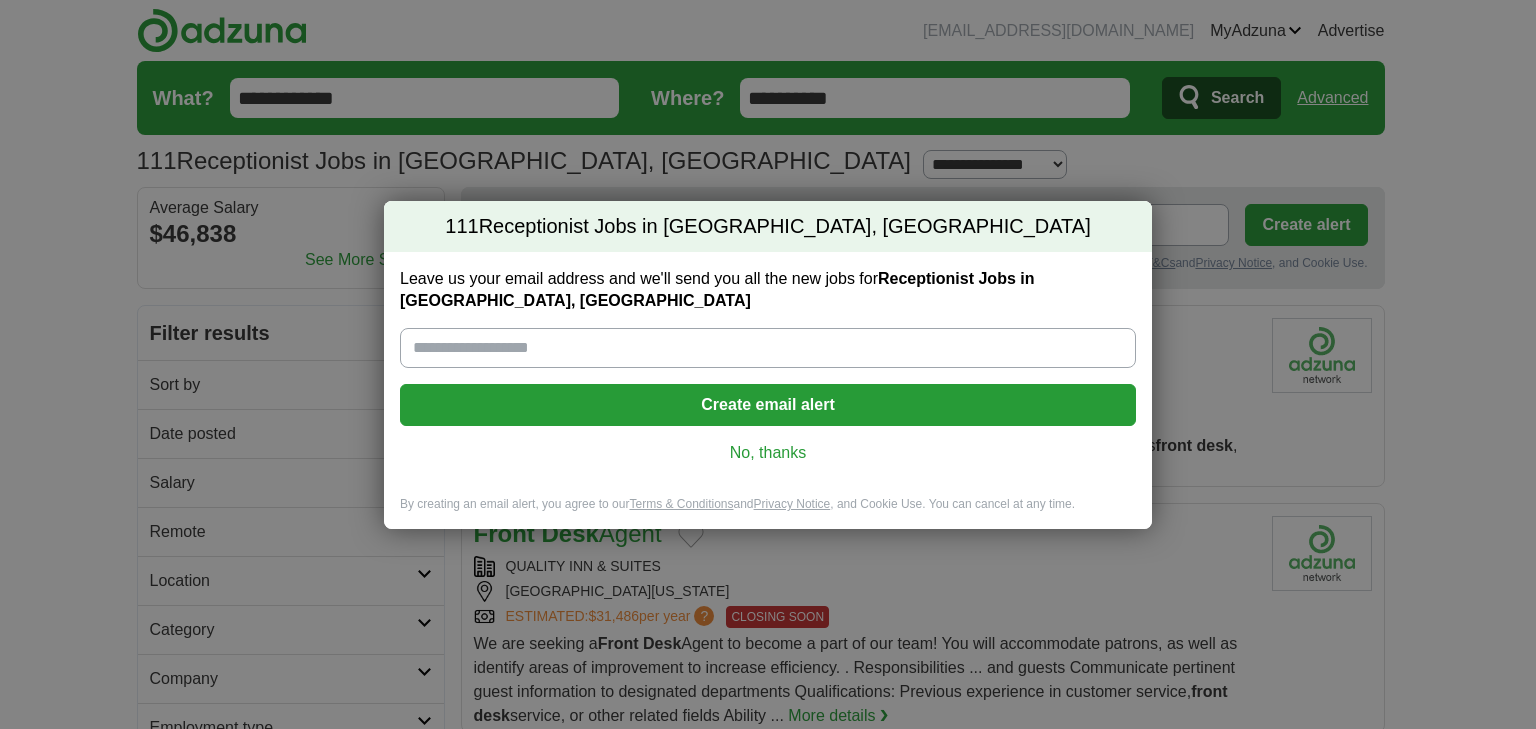 scroll, scrollTop: 0, scrollLeft: 0, axis: both 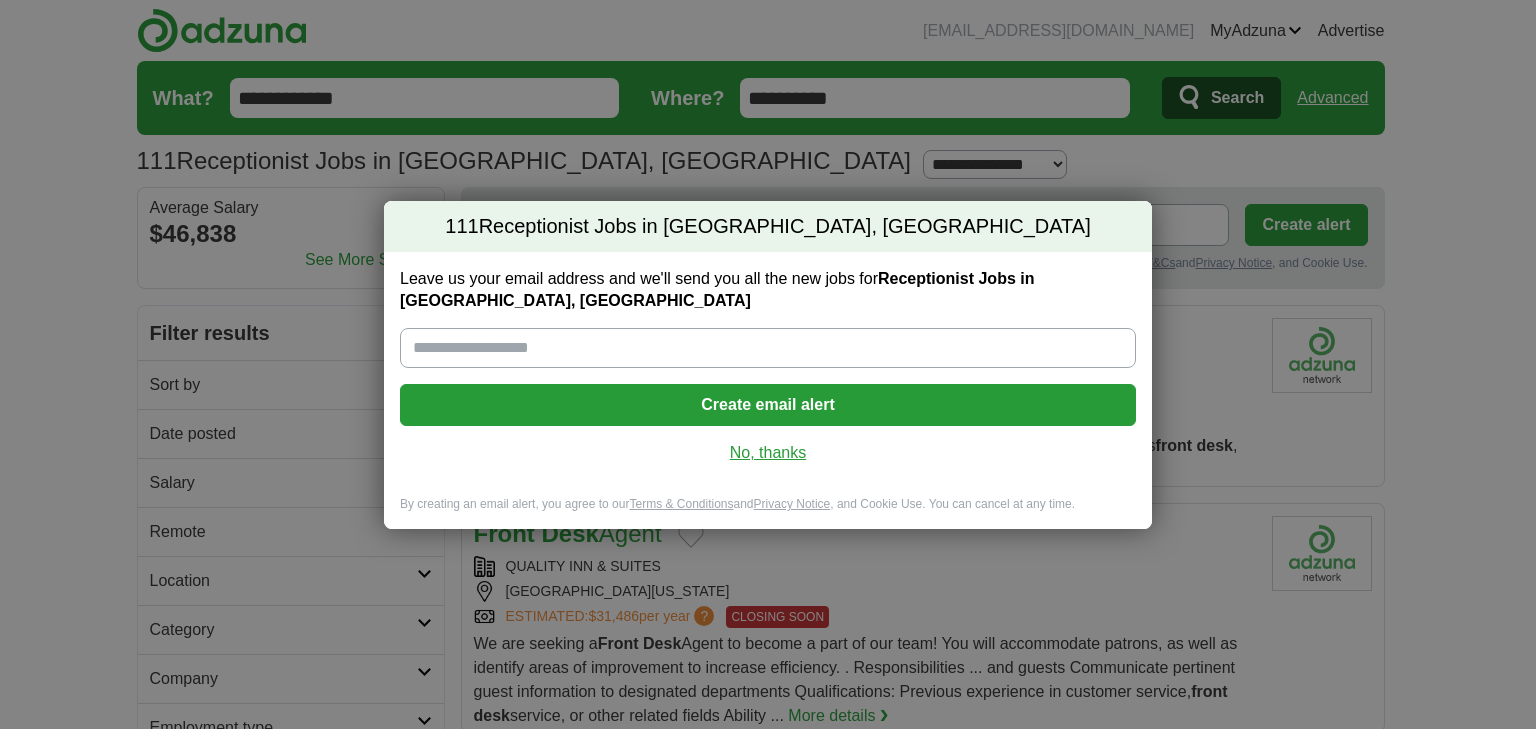 click on "No, thanks" at bounding box center [768, 453] 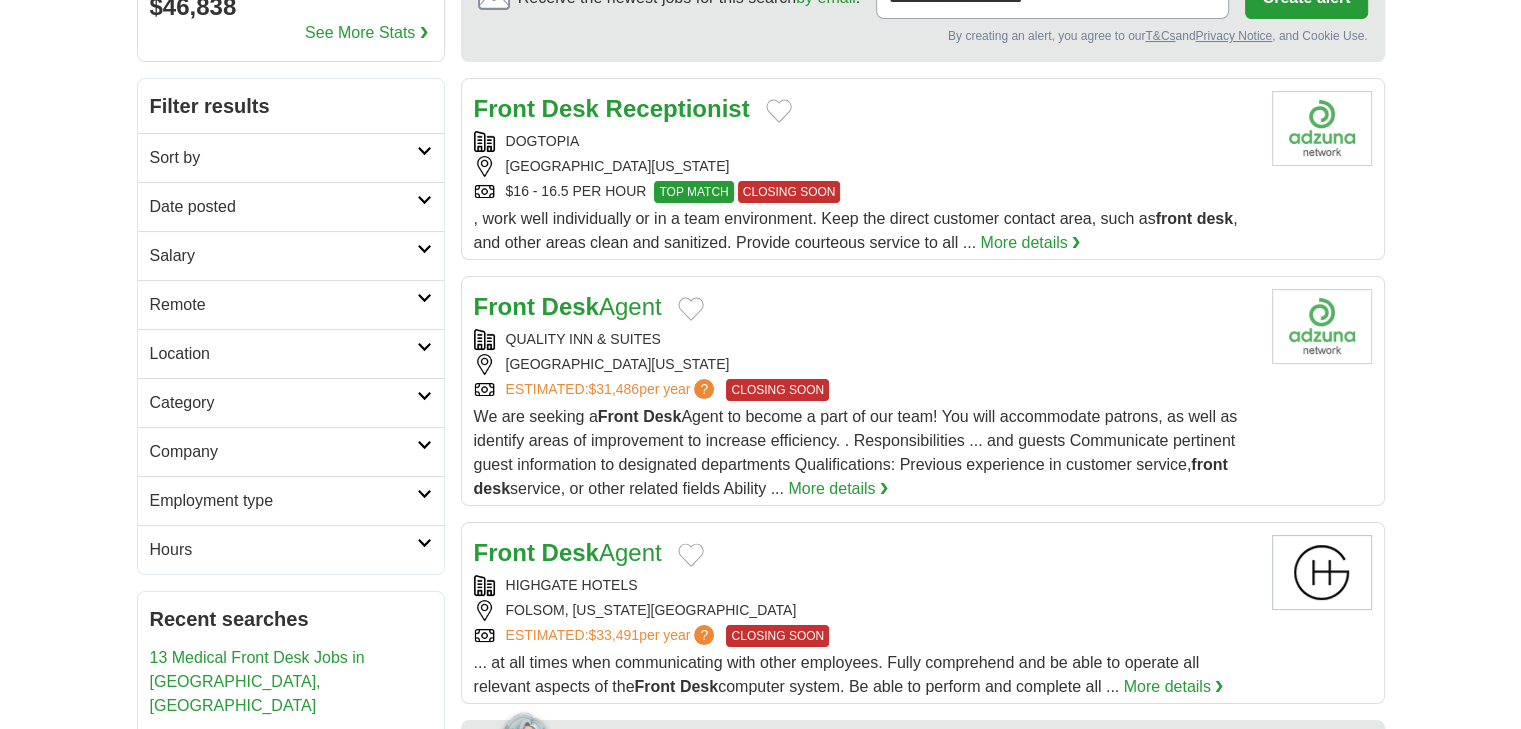 scroll, scrollTop: 226, scrollLeft: 0, axis: vertical 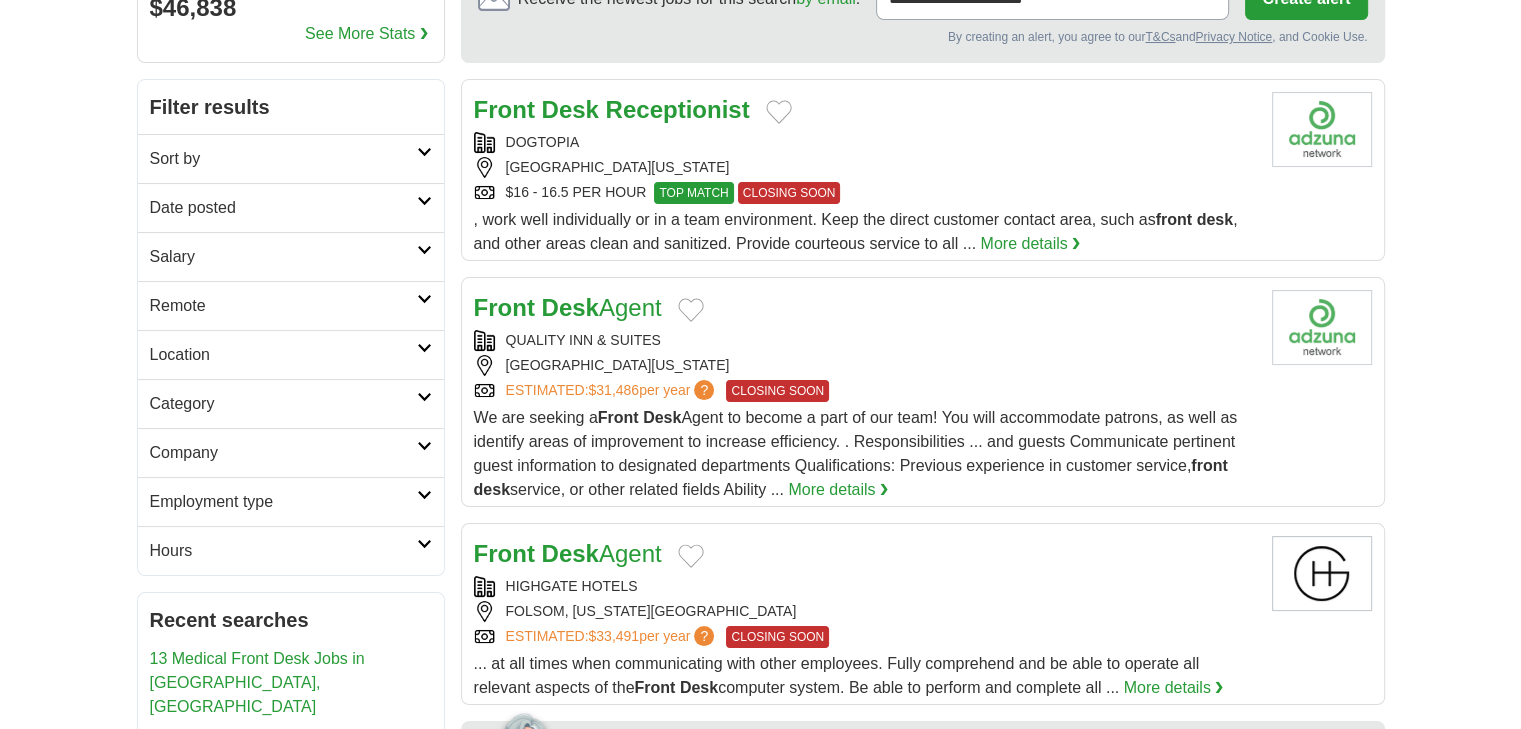 click on "Location" at bounding box center (283, 355) 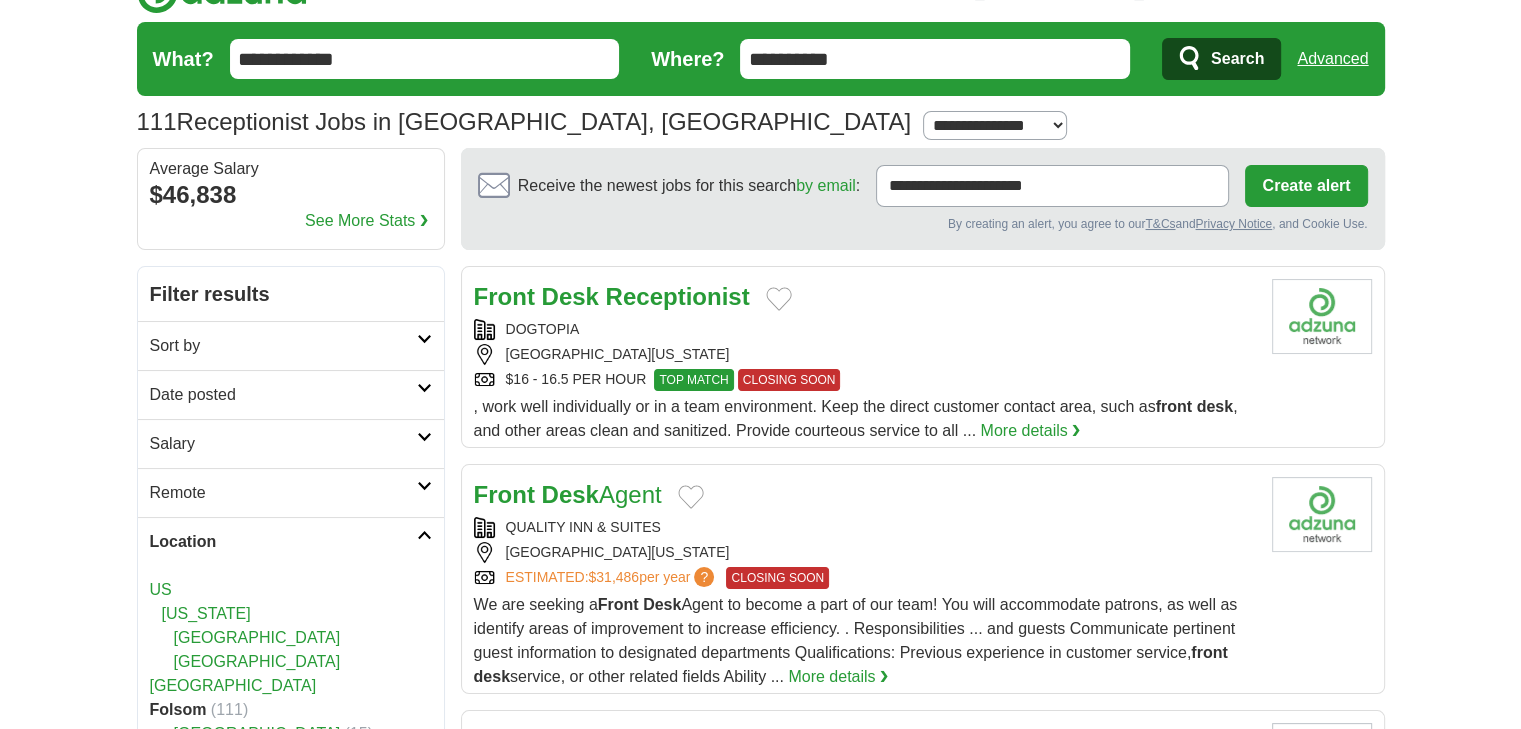 scroll, scrollTop: 0, scrollLeft: 0, axis: both 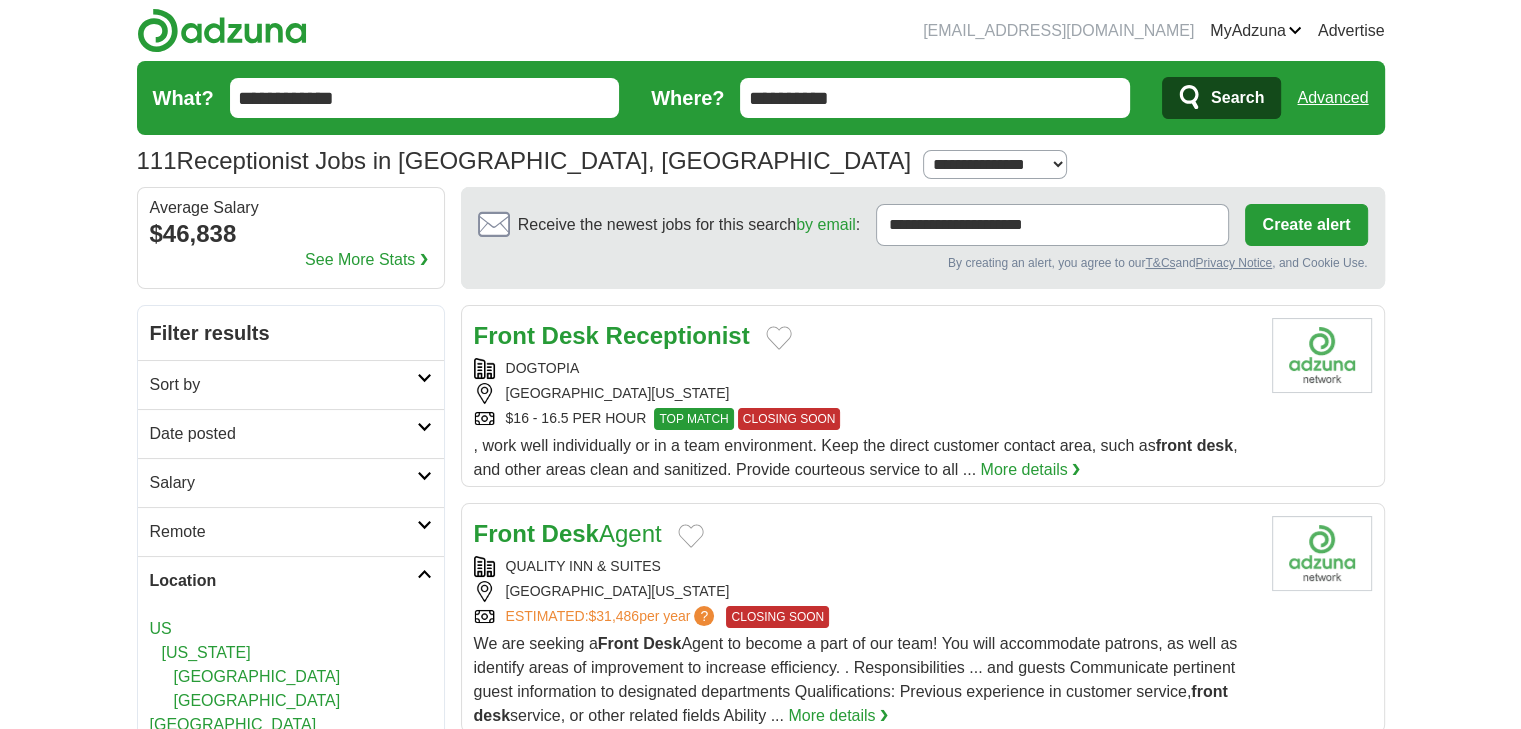click on "**********" at bounding box center (995, 164) 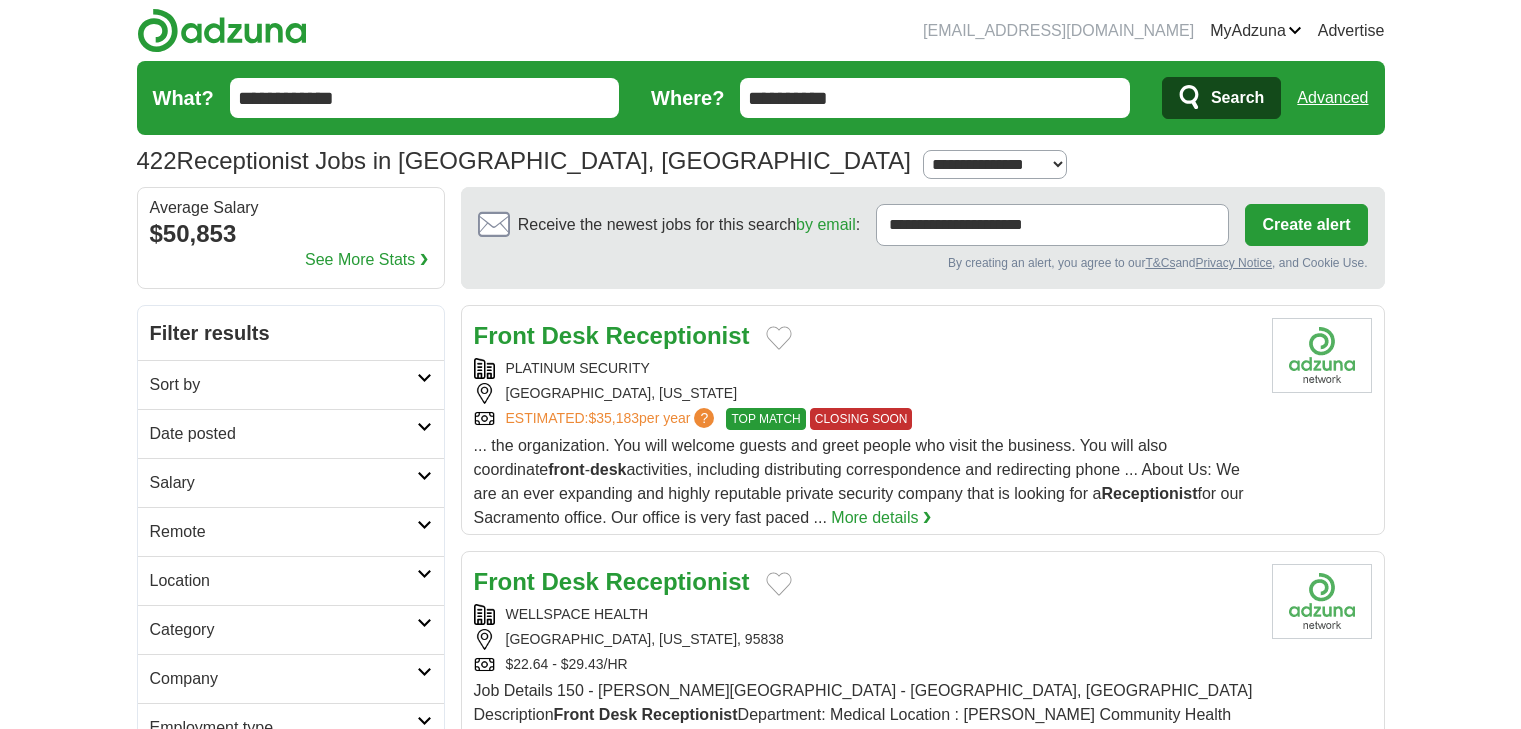 scroll, scrollTop: 0, scrollLeft: 0, axis: both 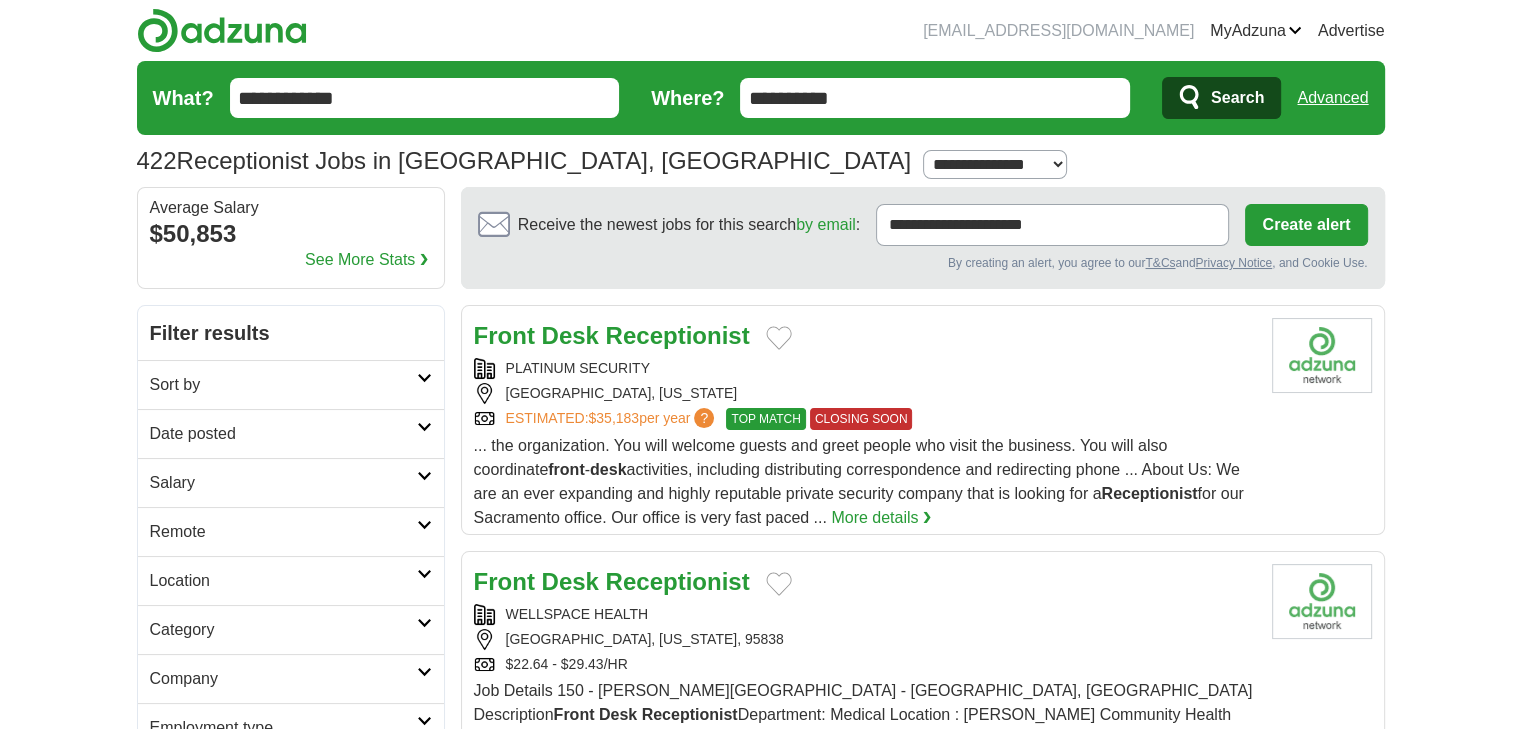 drag, startPoint x: 812, startPoint y: 94, endPoint x: 487, endPoint y: 126, distance: 326.5716 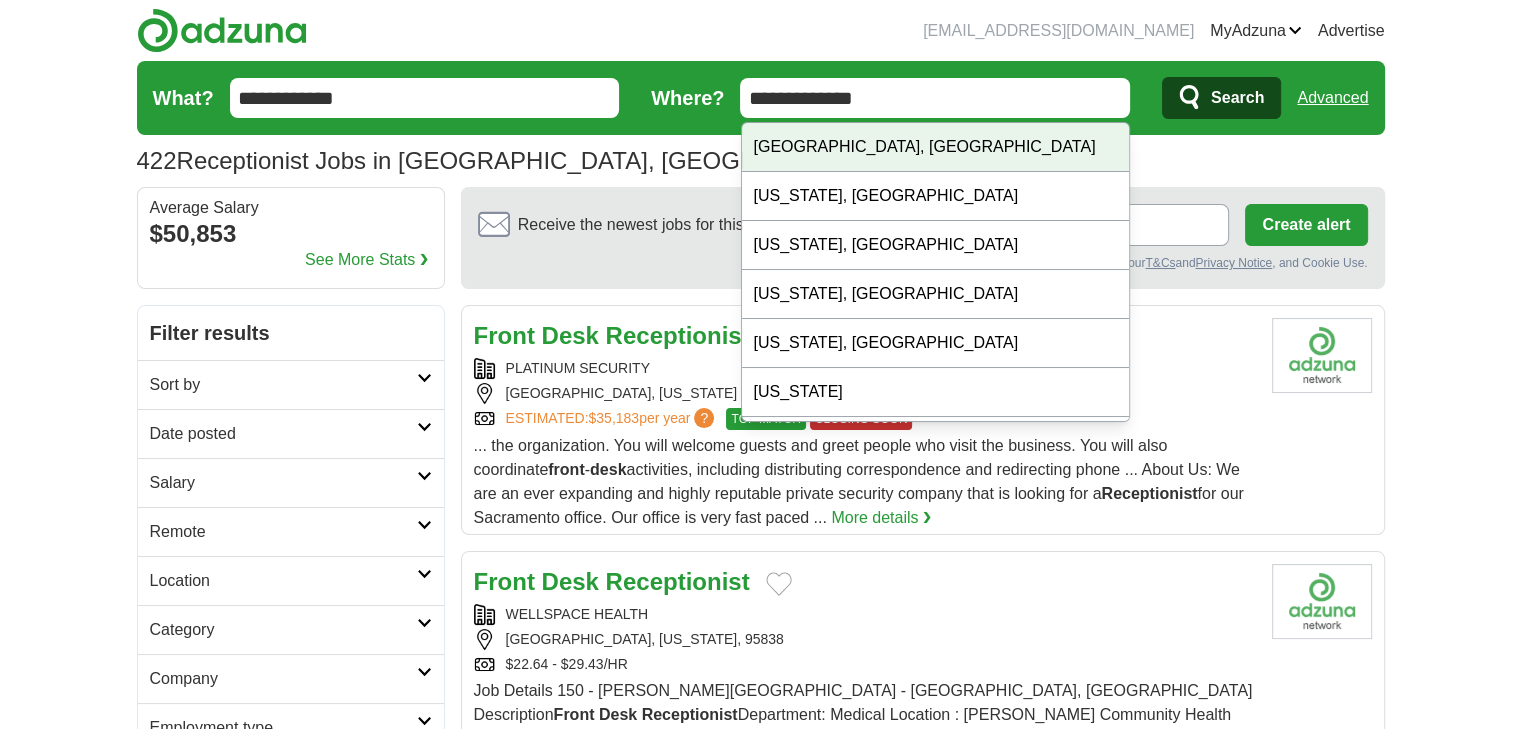 click on "Orangevale, CA" at bounding box center (936, 147) 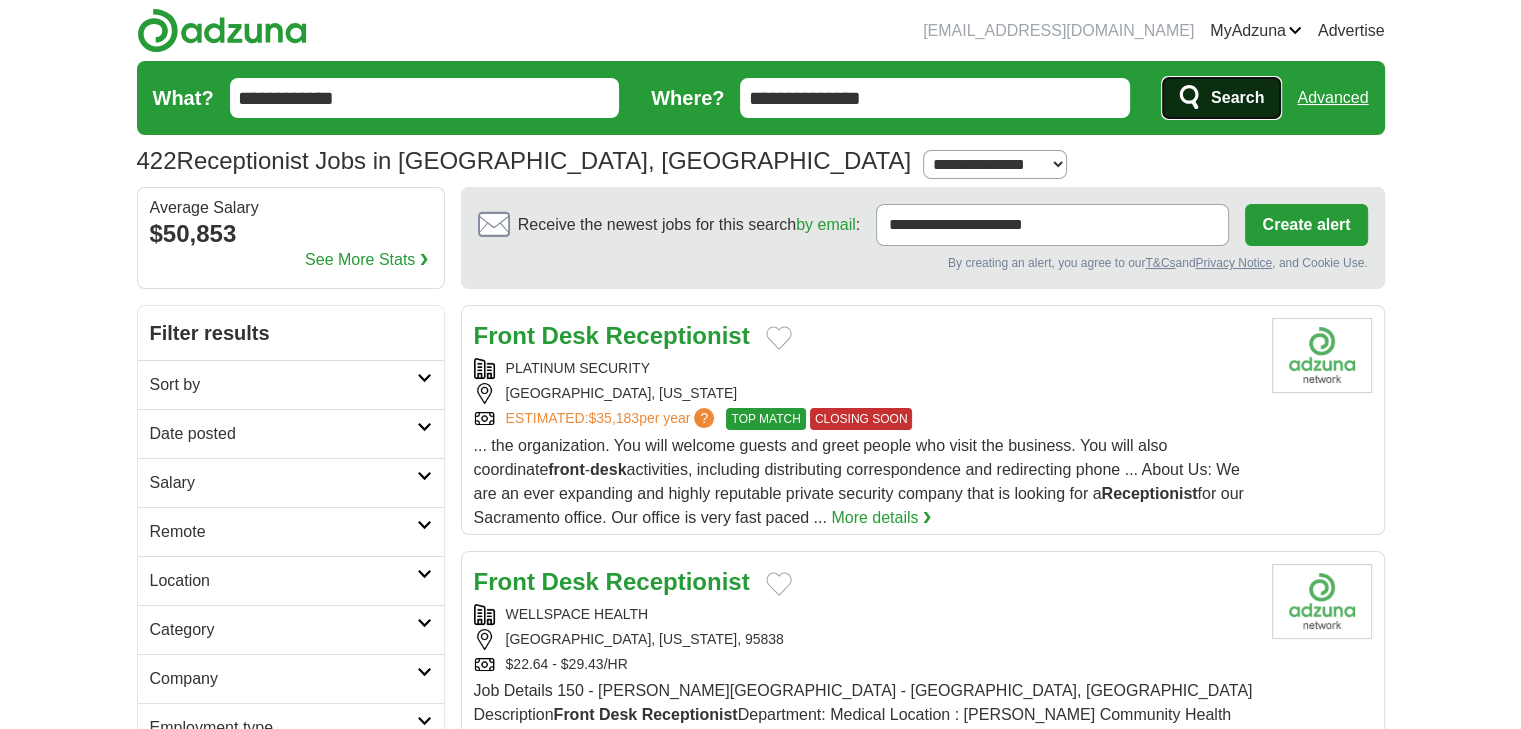 click on "Search" at bounding box center [1237, 98] 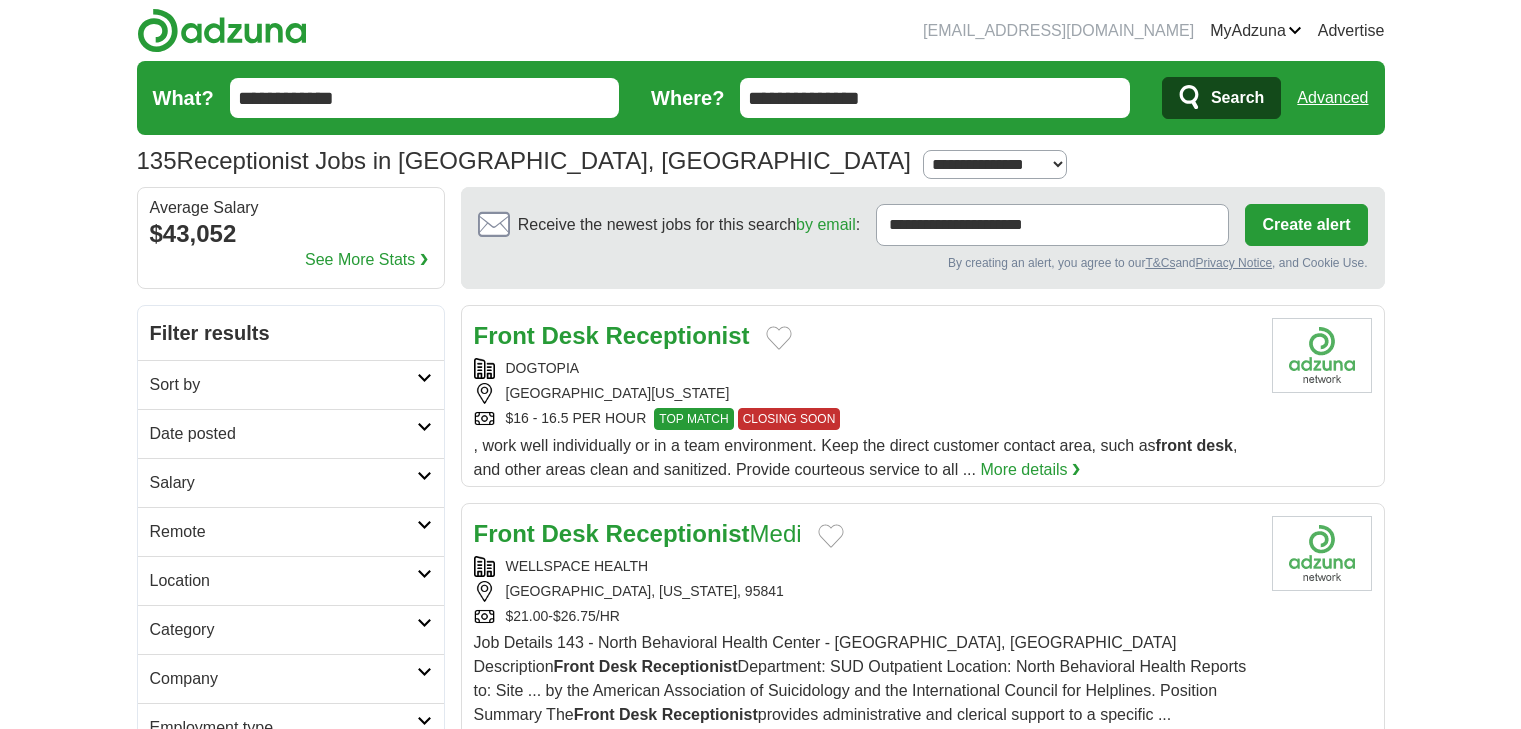 scroll, scrollTop: 0, scrollLeft: 0, axis: both 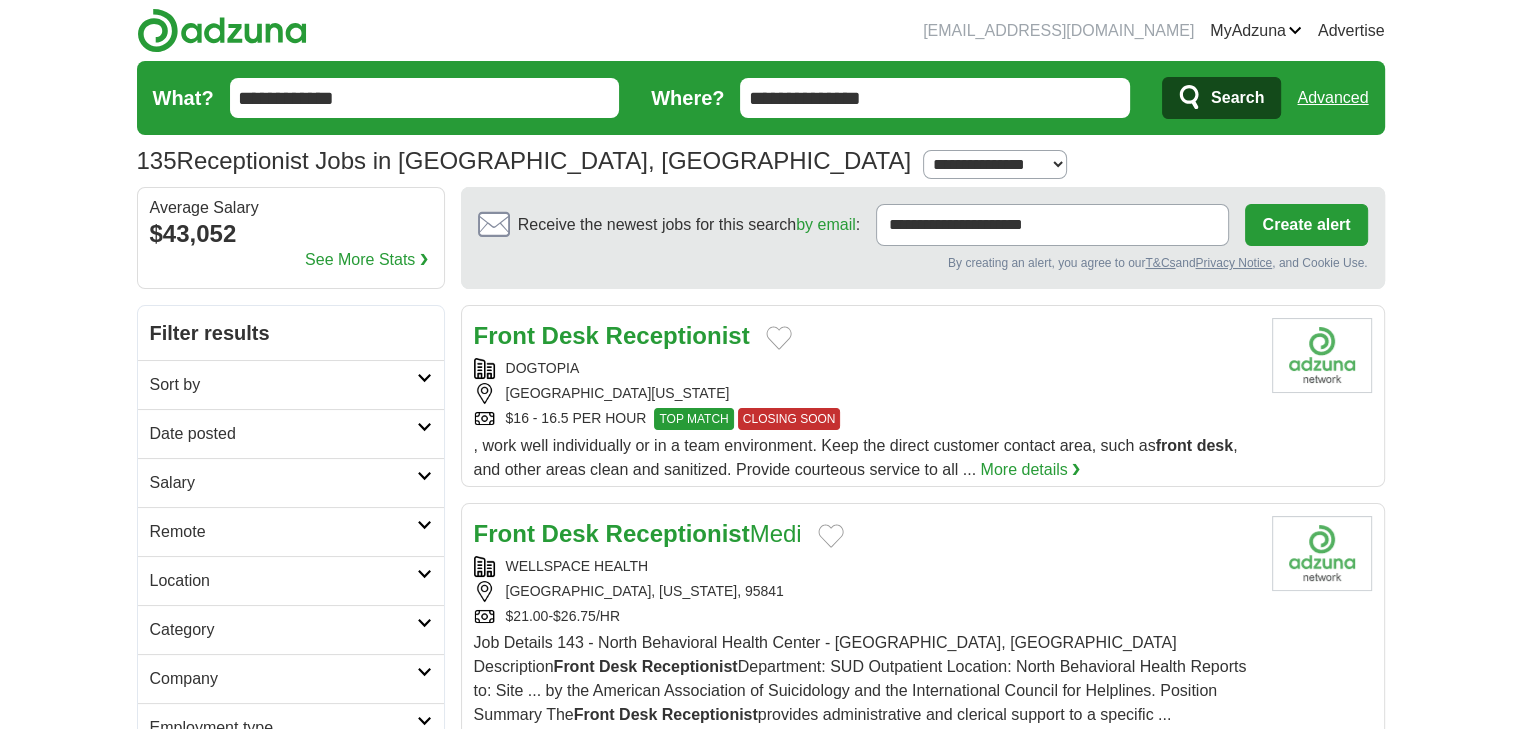 click on "**********" at bounding box center [995, 164] 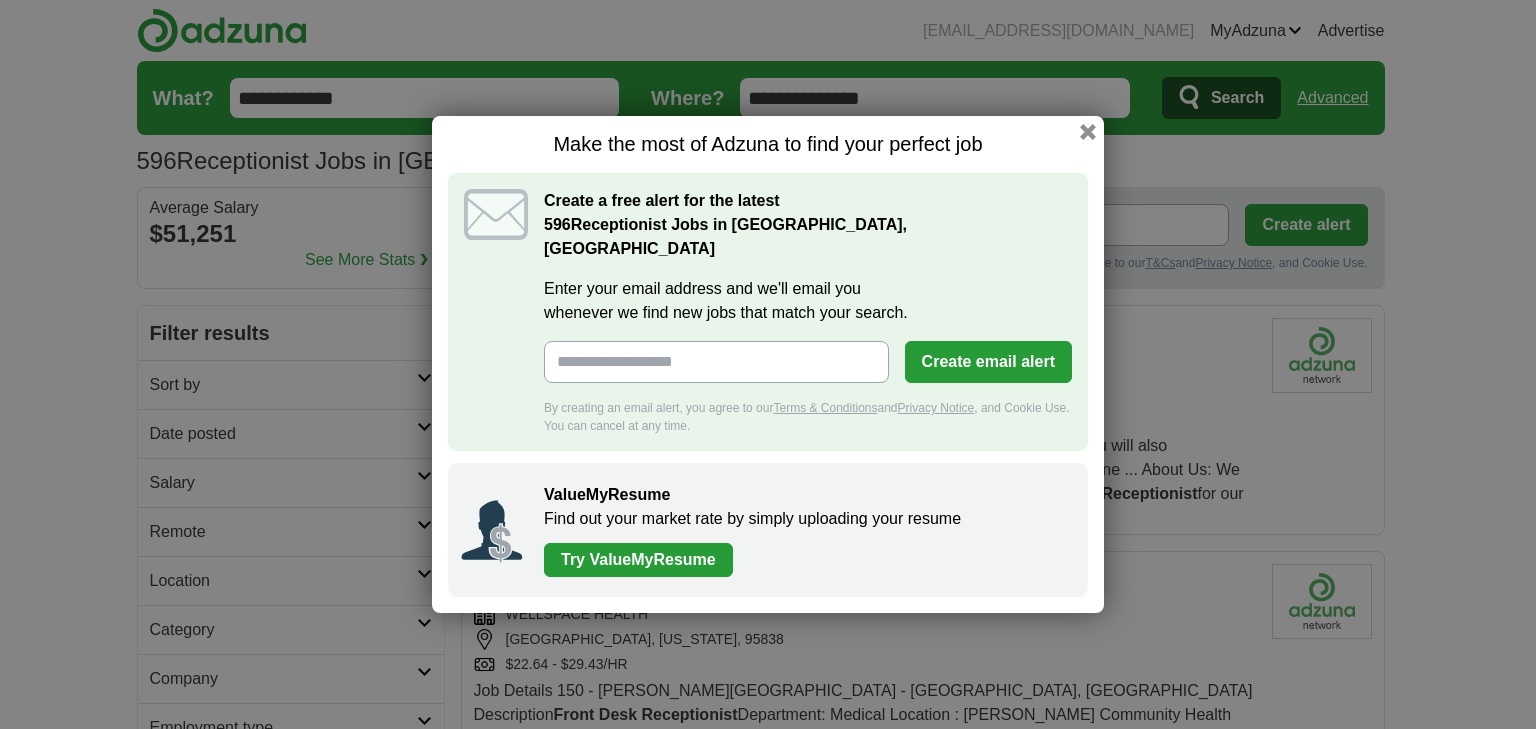 scroll, scrollTop: 0, scrollLeft: 0, axis: both 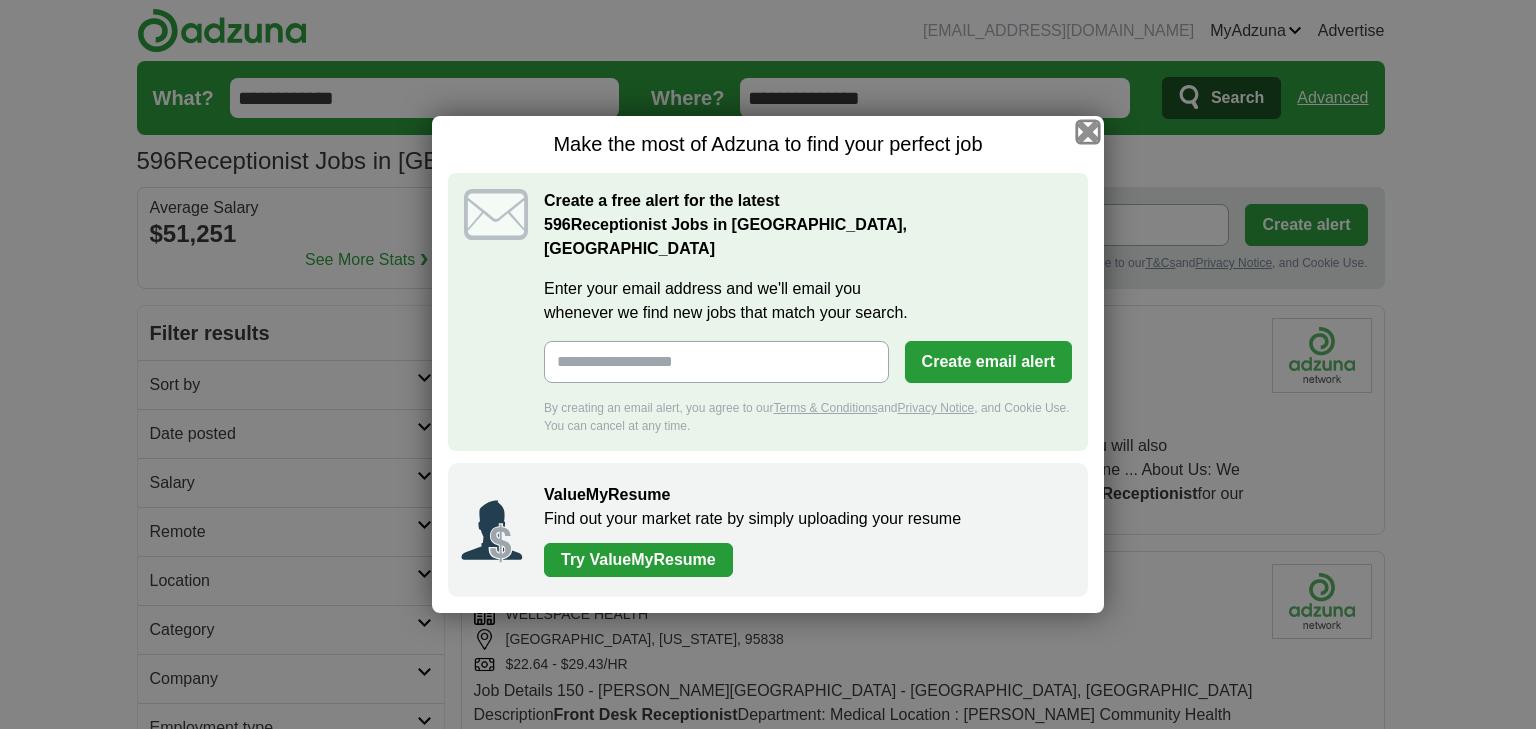 click at bounding box center [1088, 132] 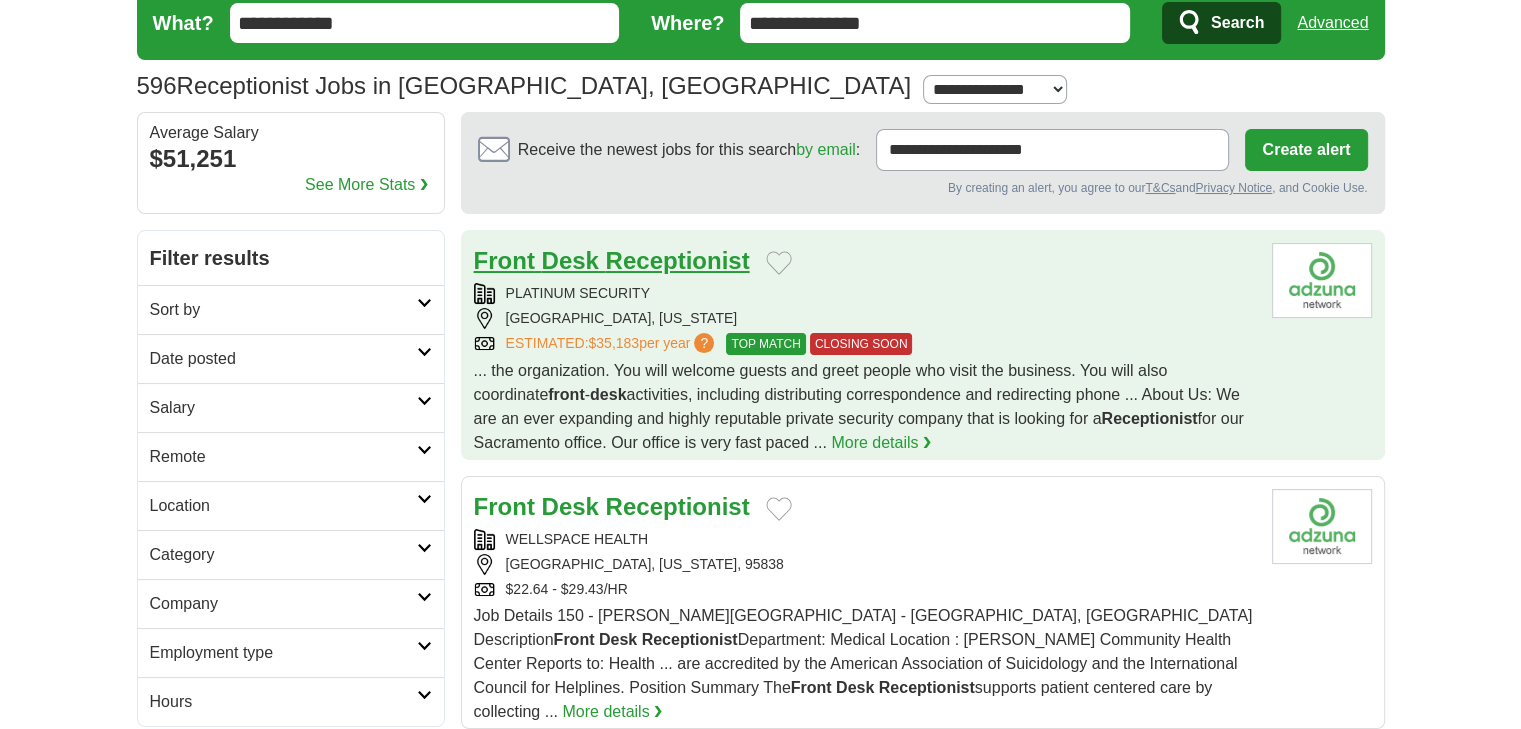 scroll, scrollTop: 76, scrollLeft: 0, axis: vertical 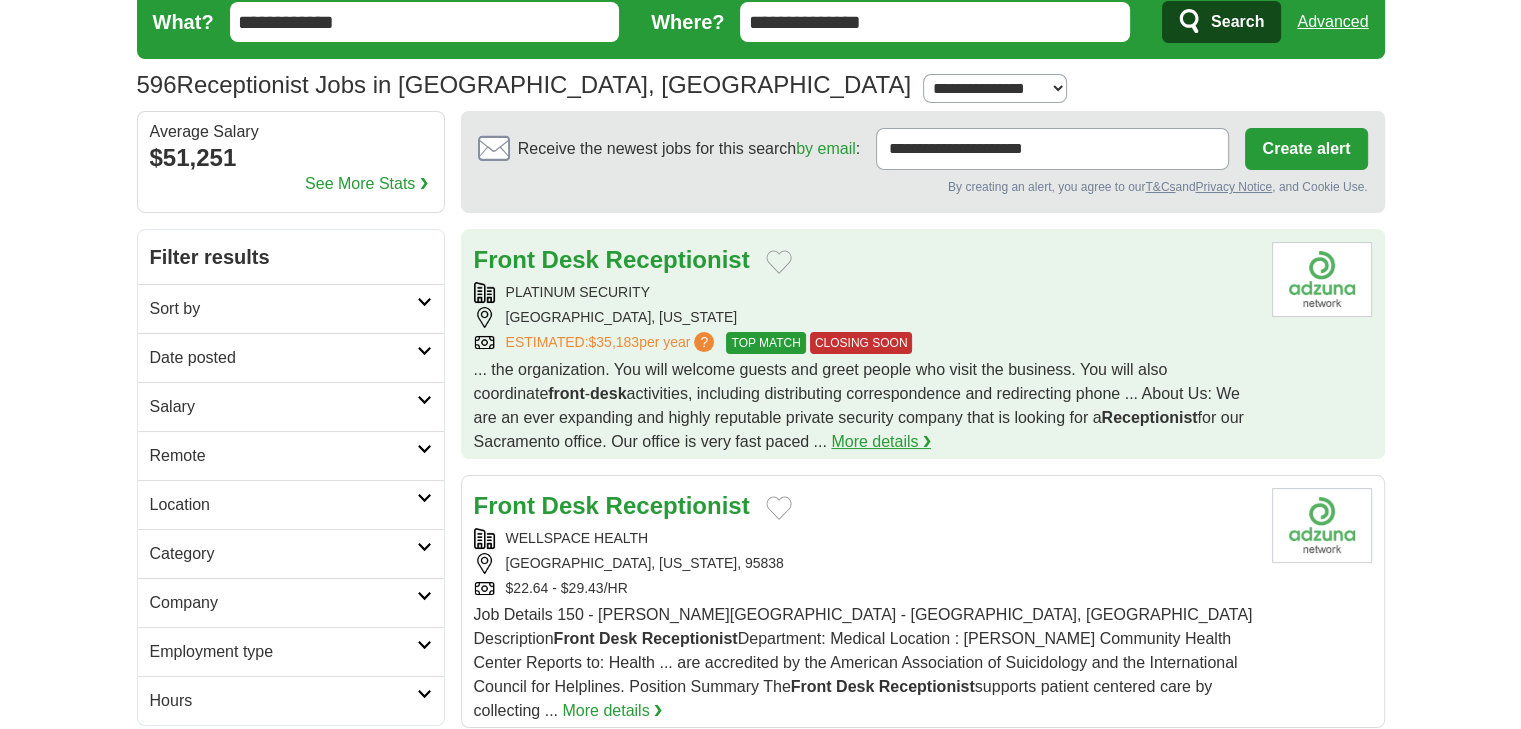 click on "More details ❯" at bounding box center [881, 442] 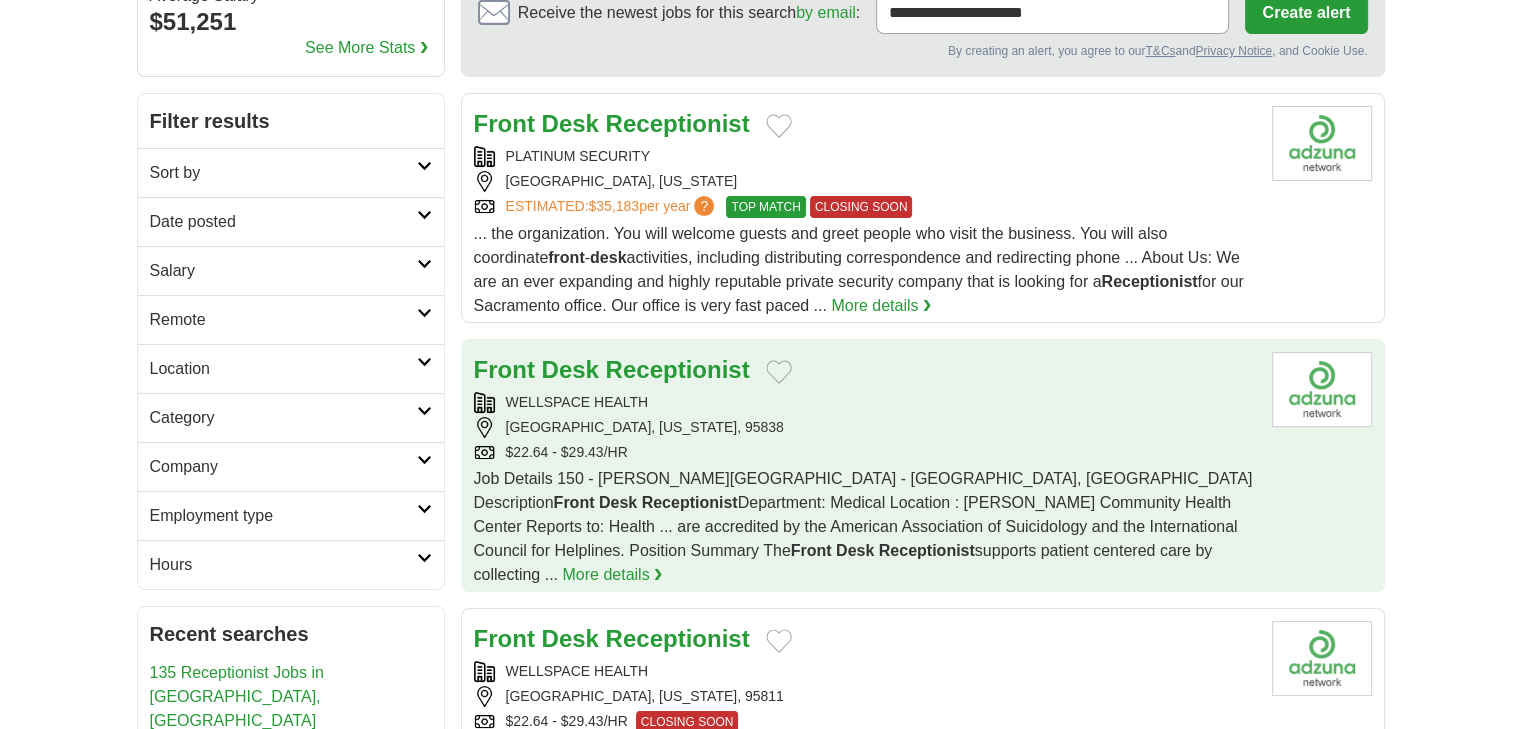 scroll, scrollTop: 213, scrollLeft: 0, axis: vertical 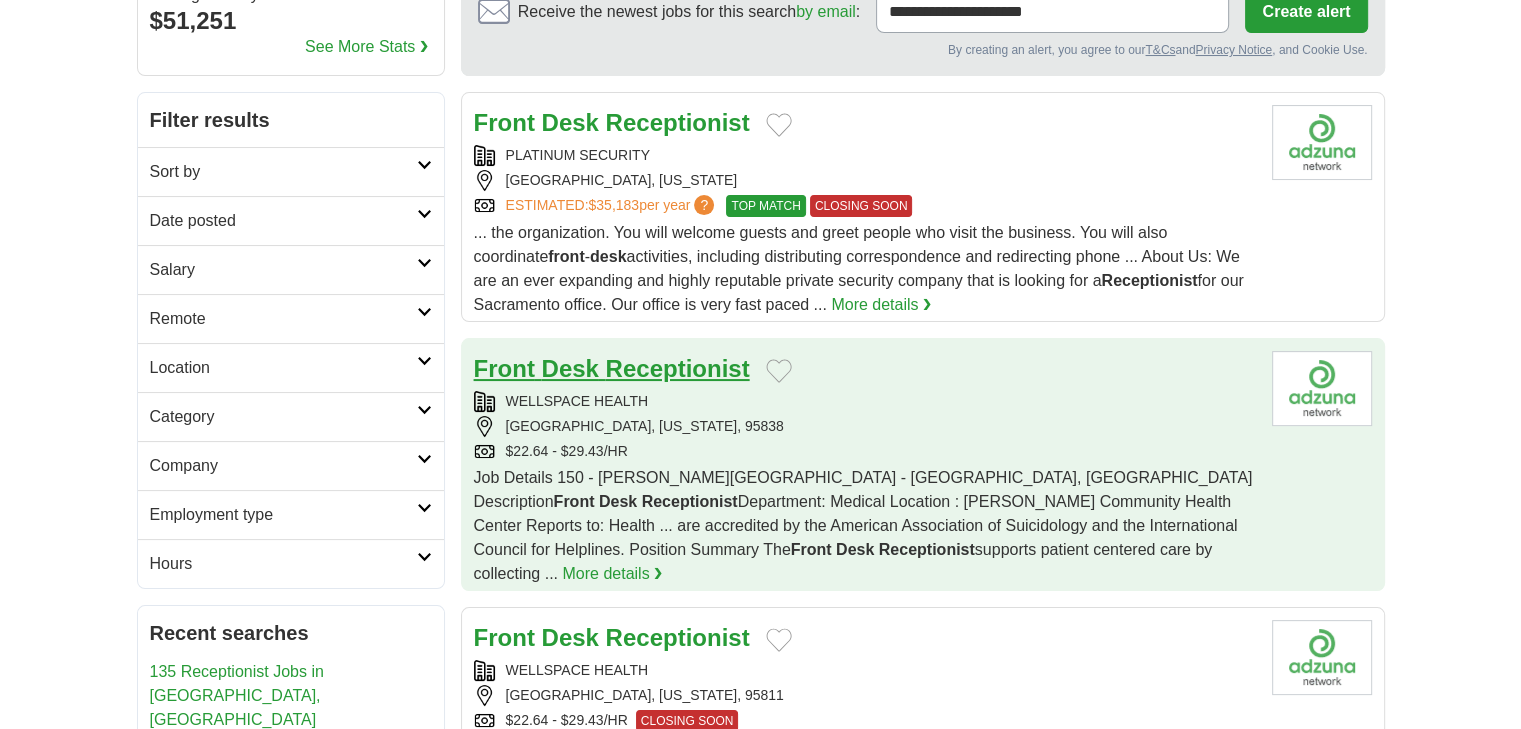 click on "Receptionist" at bounding box center [678, 368] 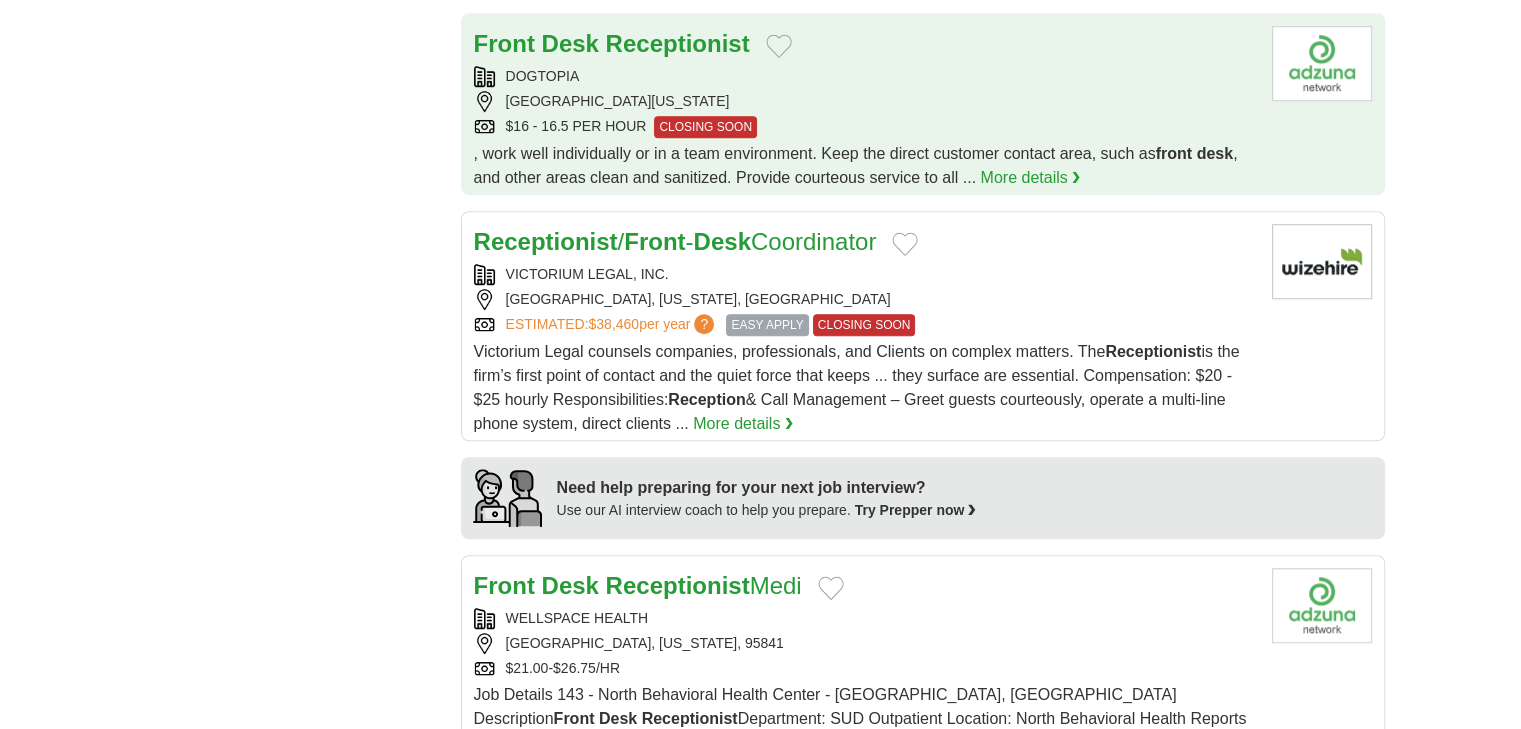 scroll, scrollTop: 1384, scrollLeft: 0, axis: vertical 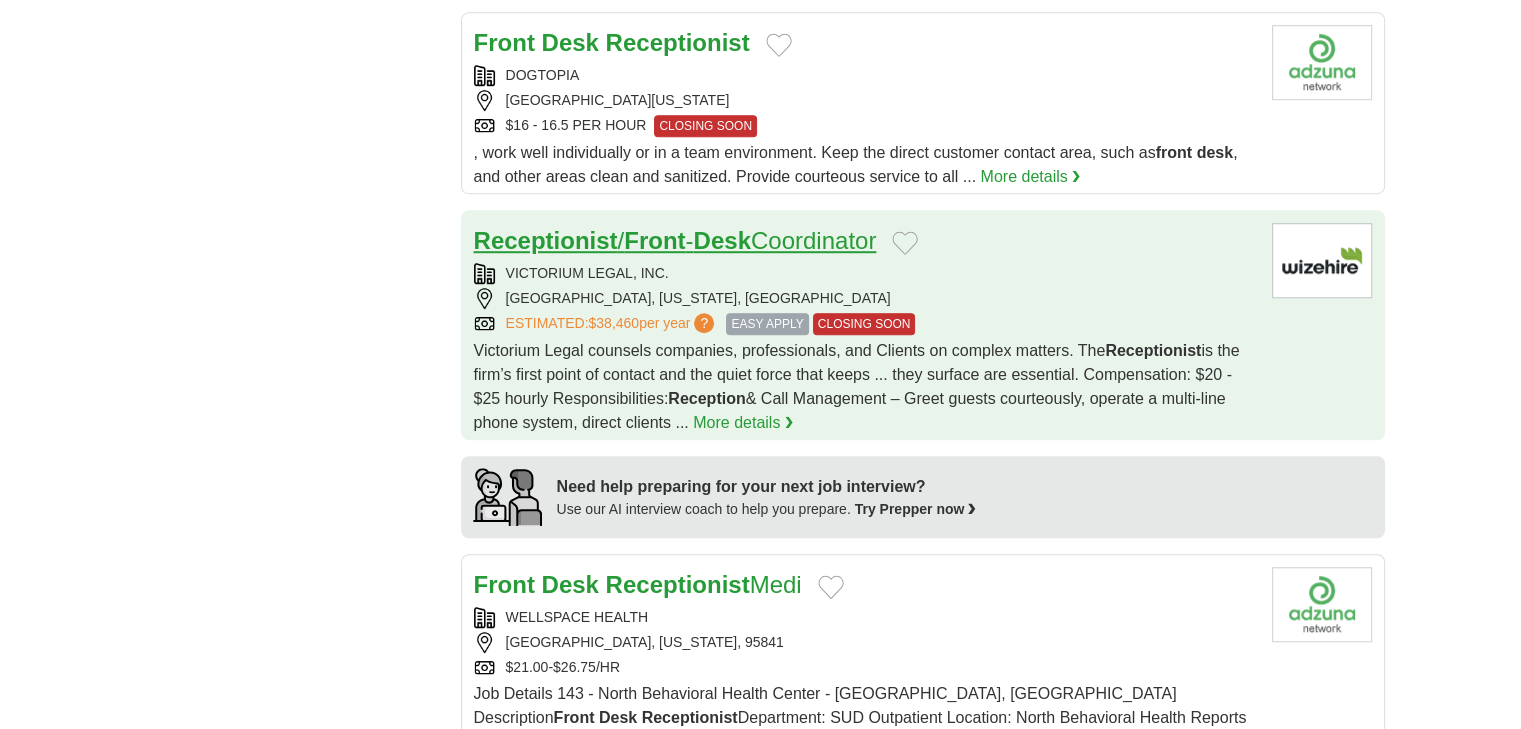click on "Receptionist" at bounding box center (546, 240) 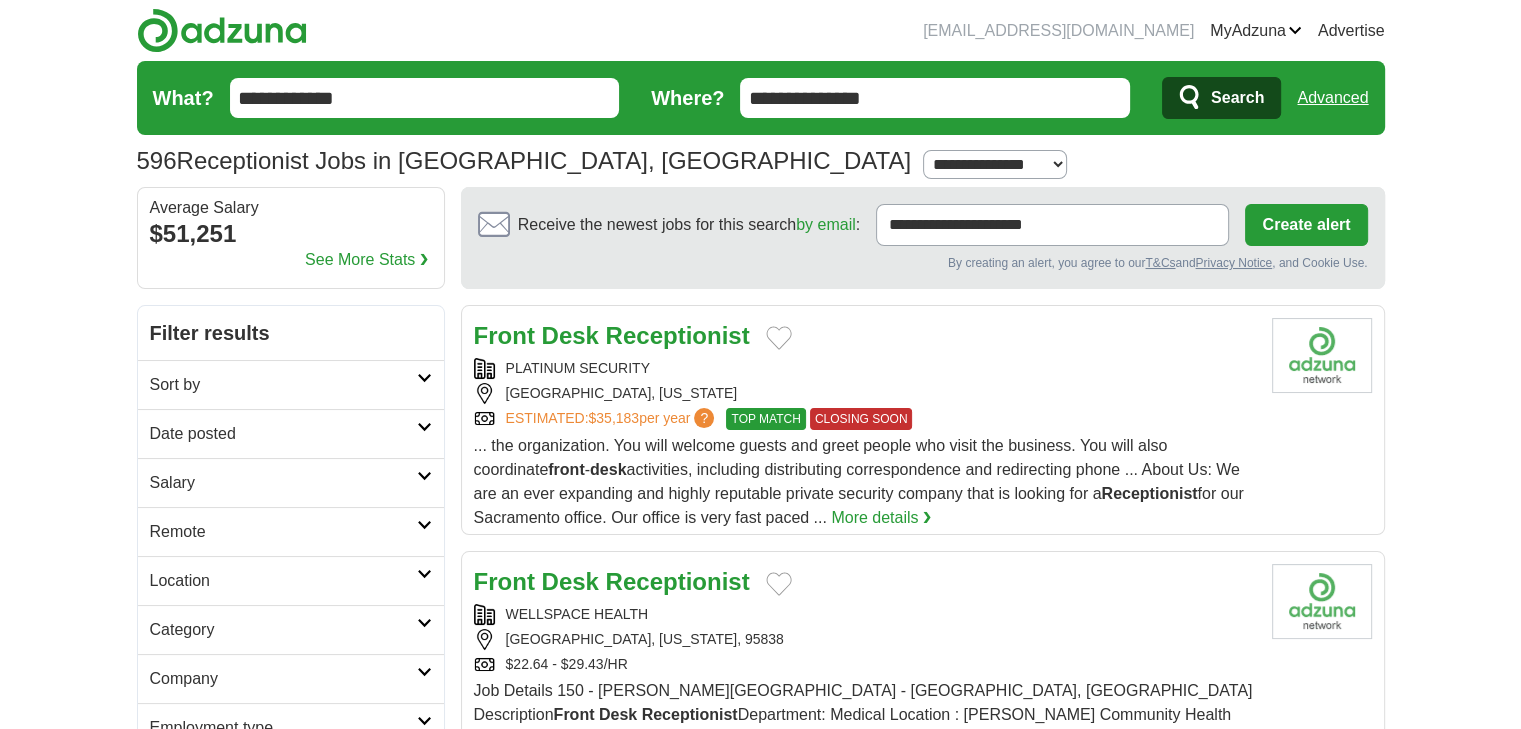 scroll, scrollTop: 196, scrollLeft: 0, axis: vertical 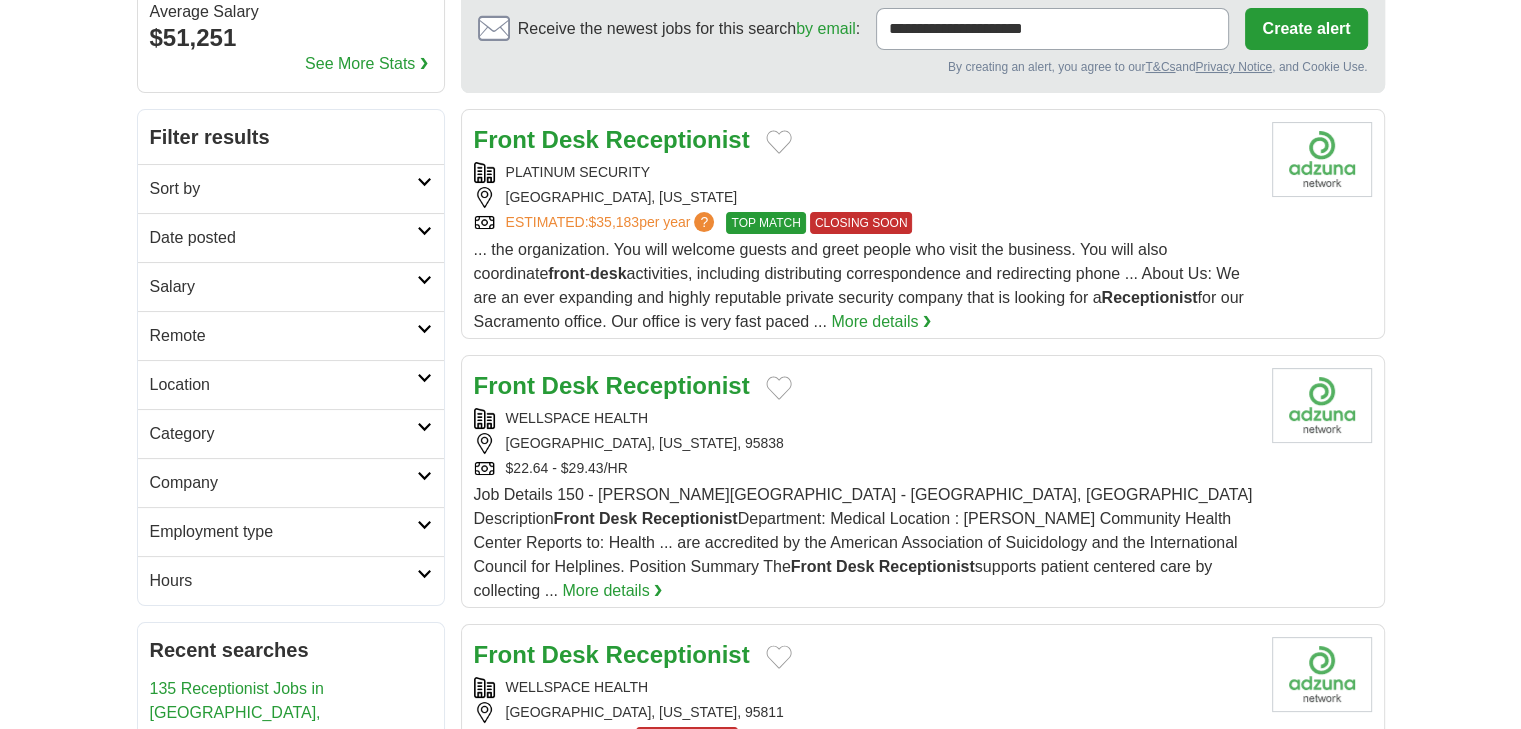 click on "Hours" at bounding box center [283, 581] 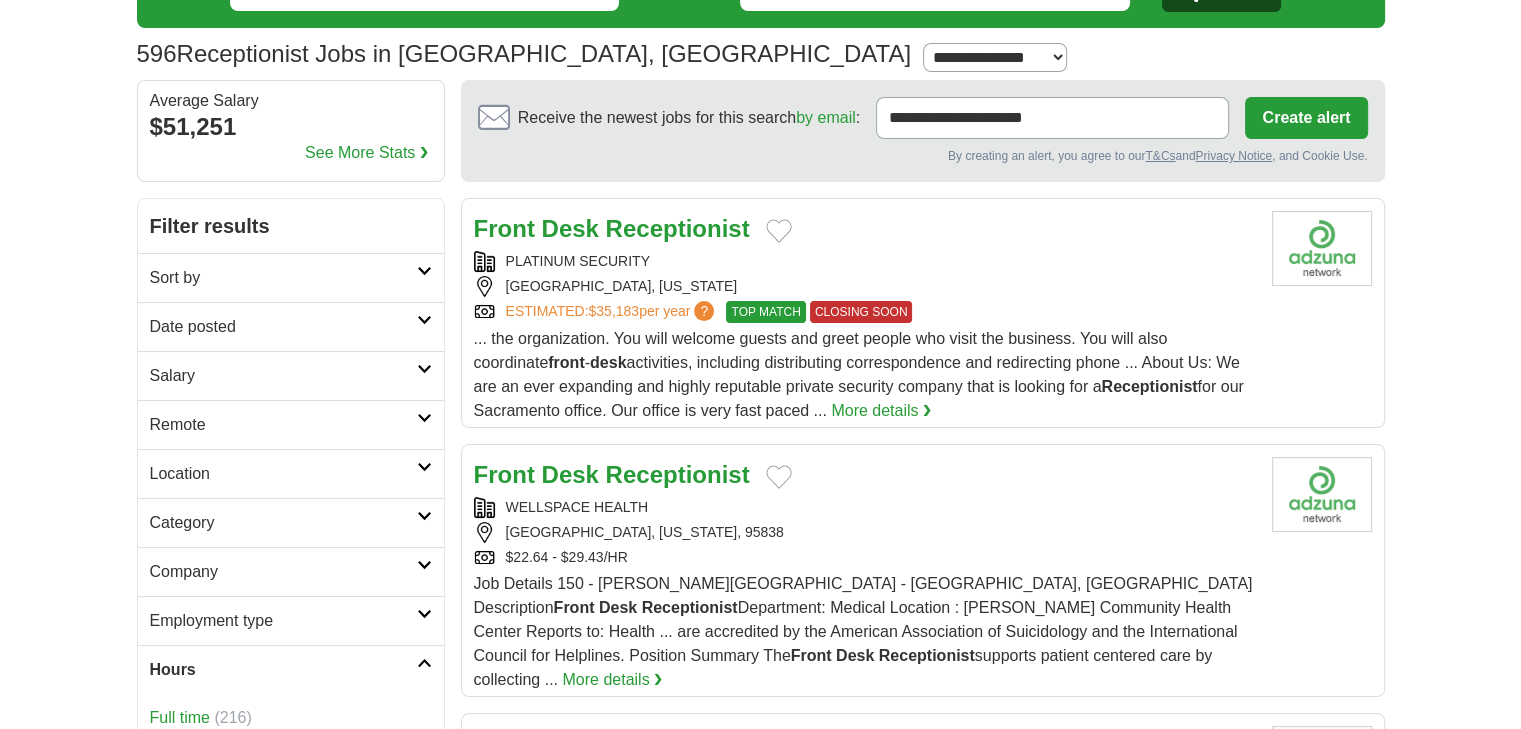 scroll, scrollTop: 106, scrollLeft: 0, axis: vertical 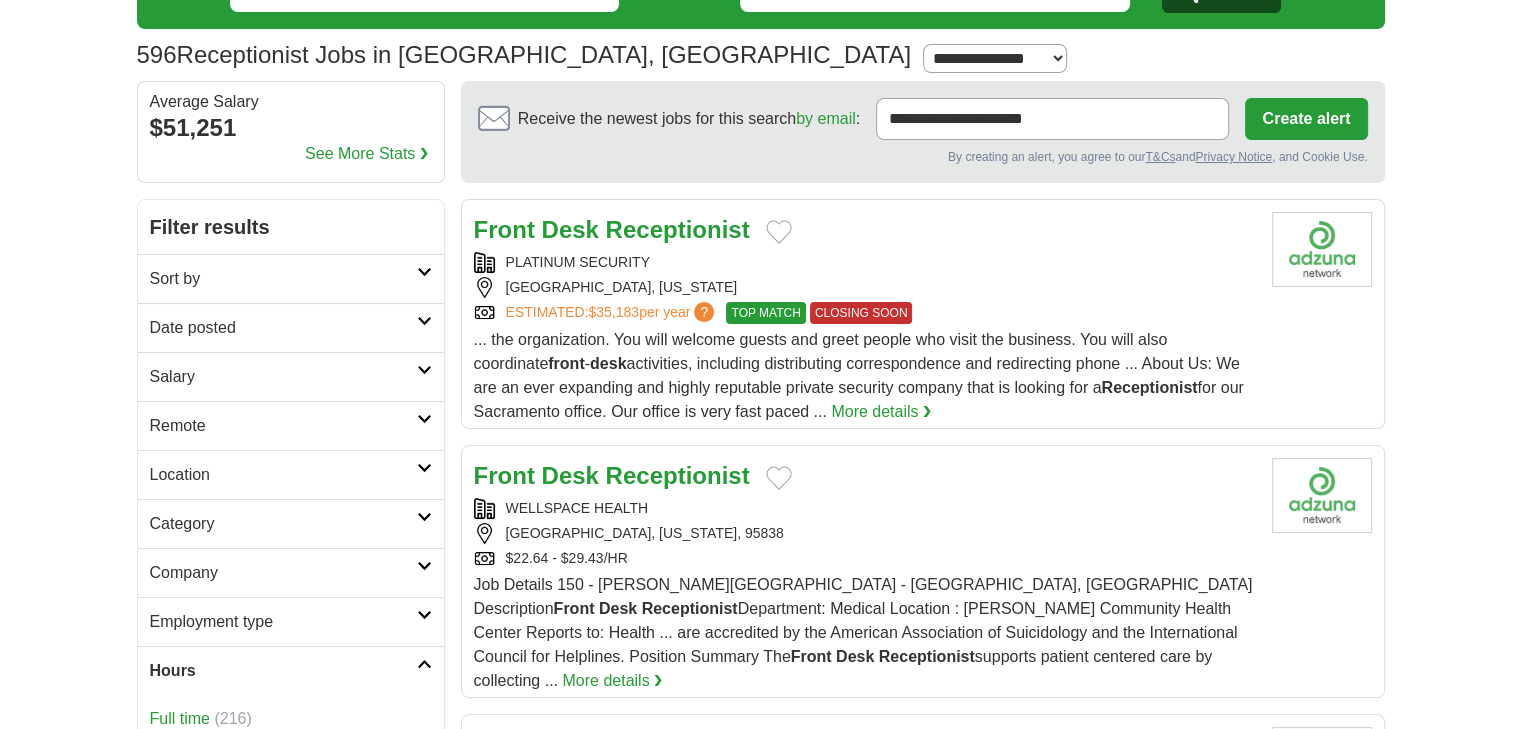 click on "Date posted" at bounding box center (283, 328) 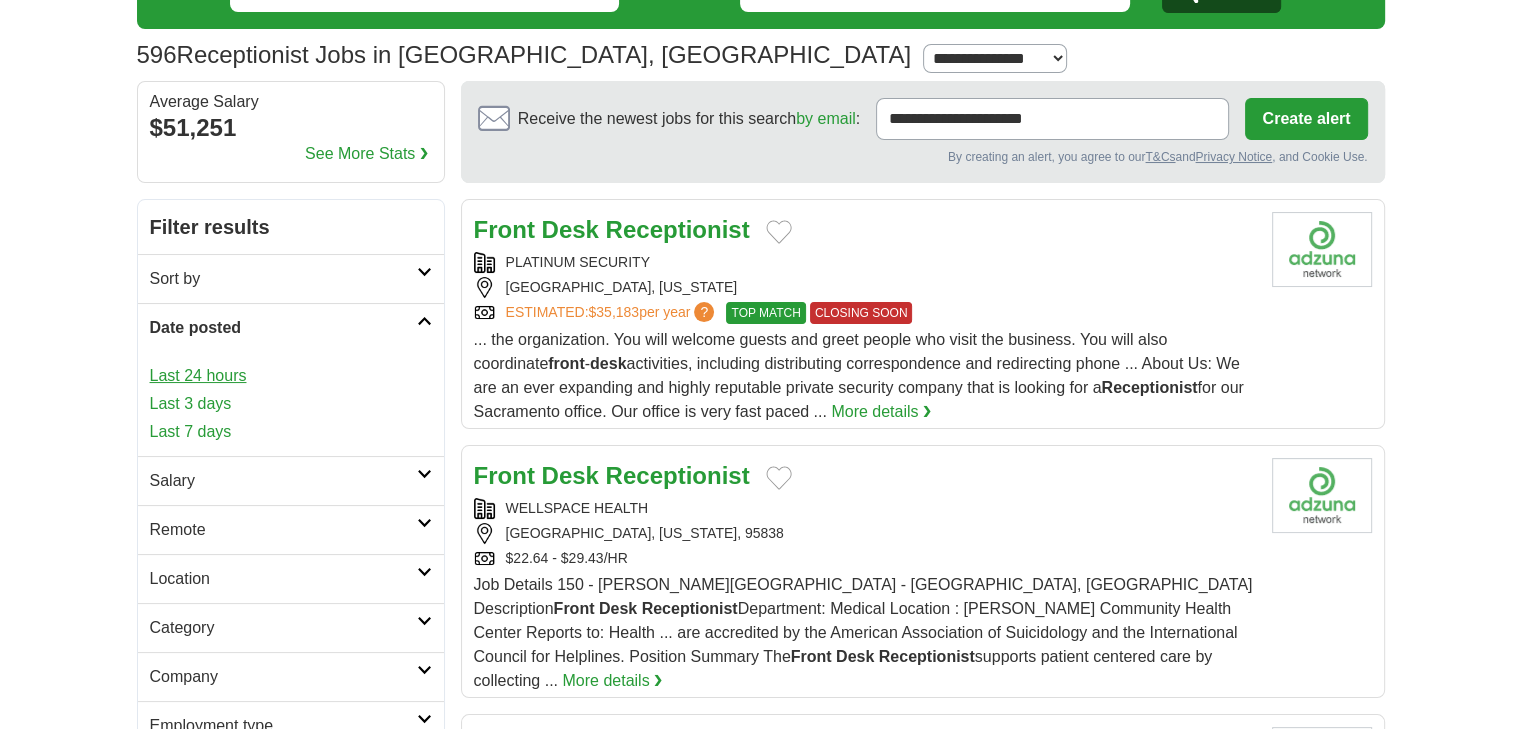 click on "Last 24 hours" at bounding box center (291, 376) 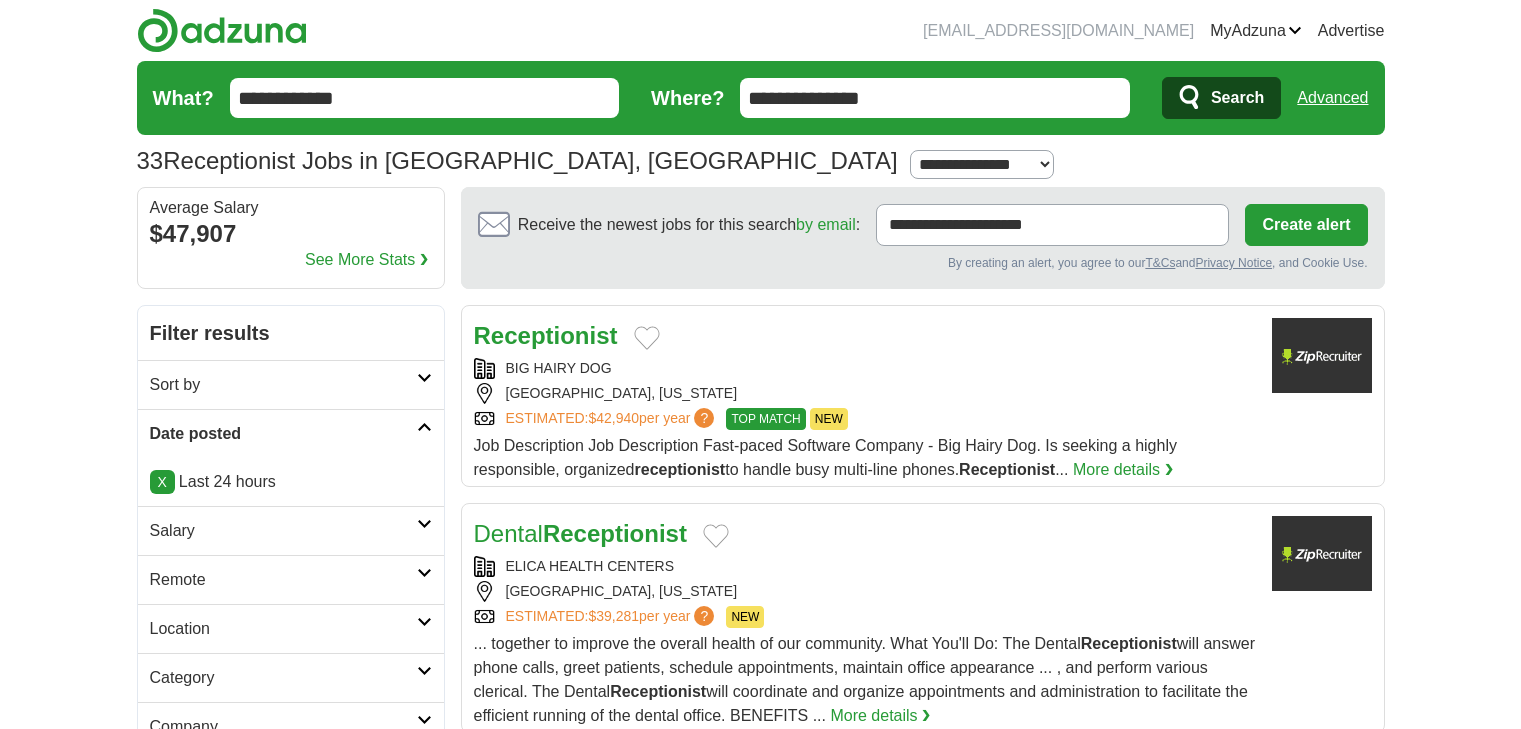 scroll, scrollTop: 0, scrollLeft: 0, axis: both 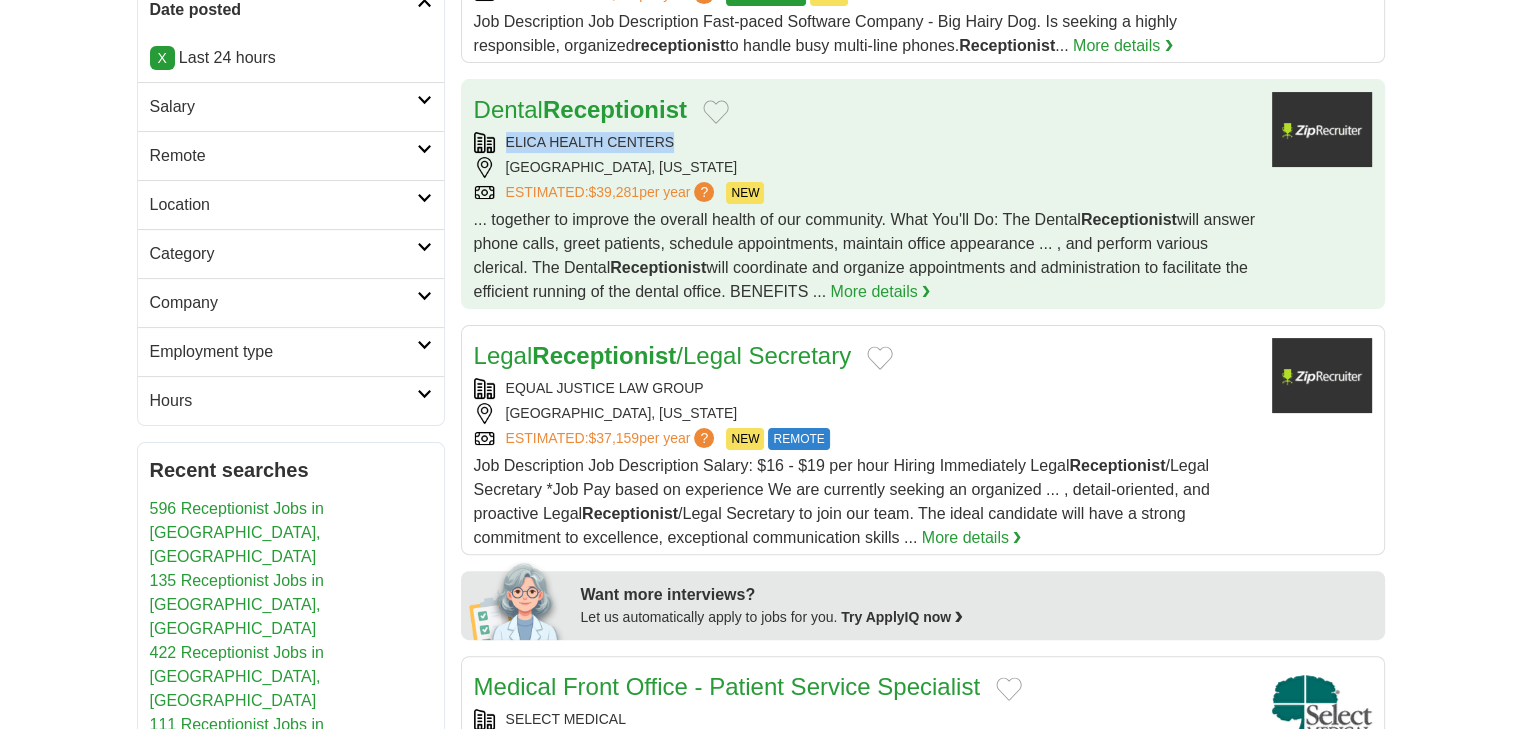 drag, startPoint x: 508, startPoint y: 143, endPoint x: 675, endPoint y: 139, distance: 167.0479 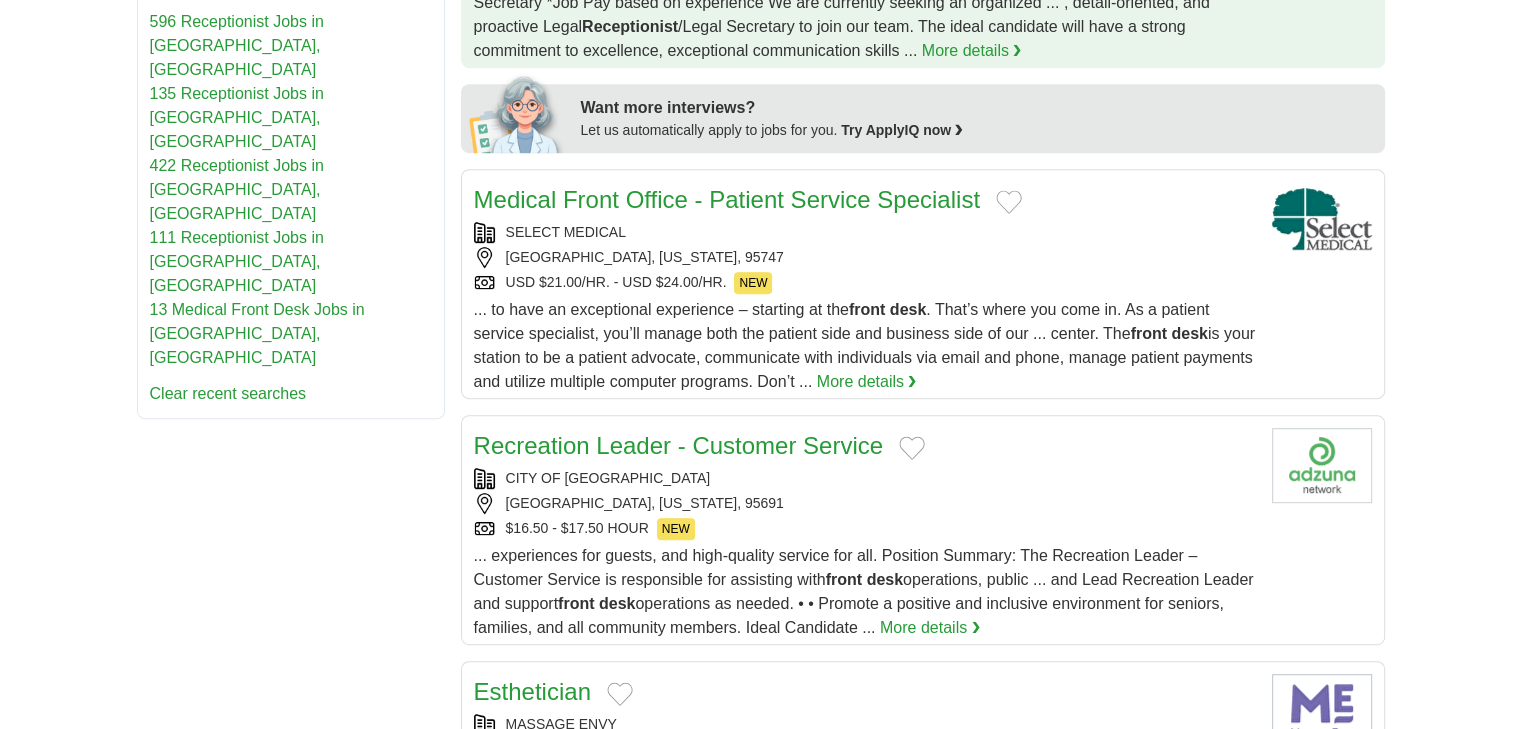 scroll, scrollTop: 912, scrollLeft: 0, axis: vertical 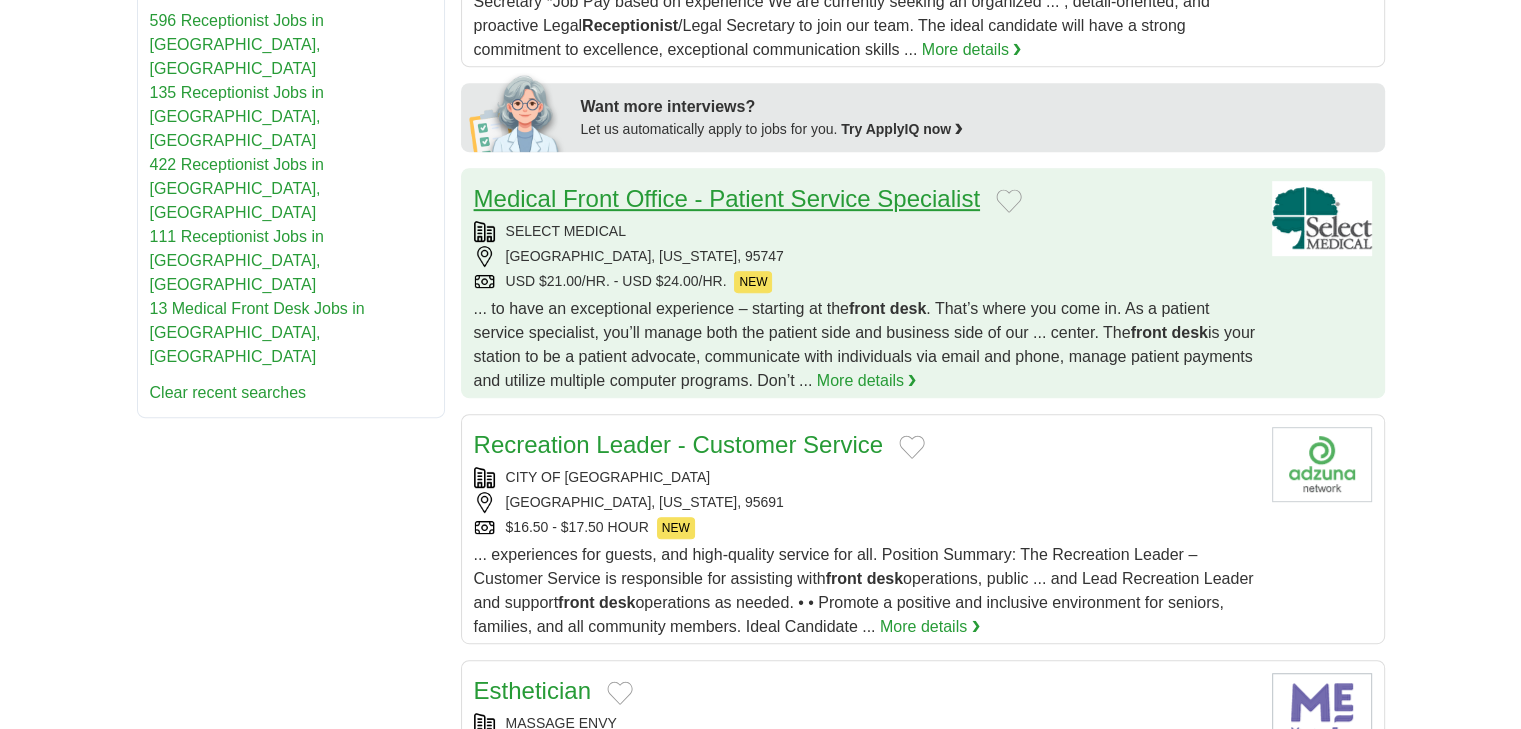 click on "Medical Front Office - Patient Service Specialist" at bounding box center (727, 198) 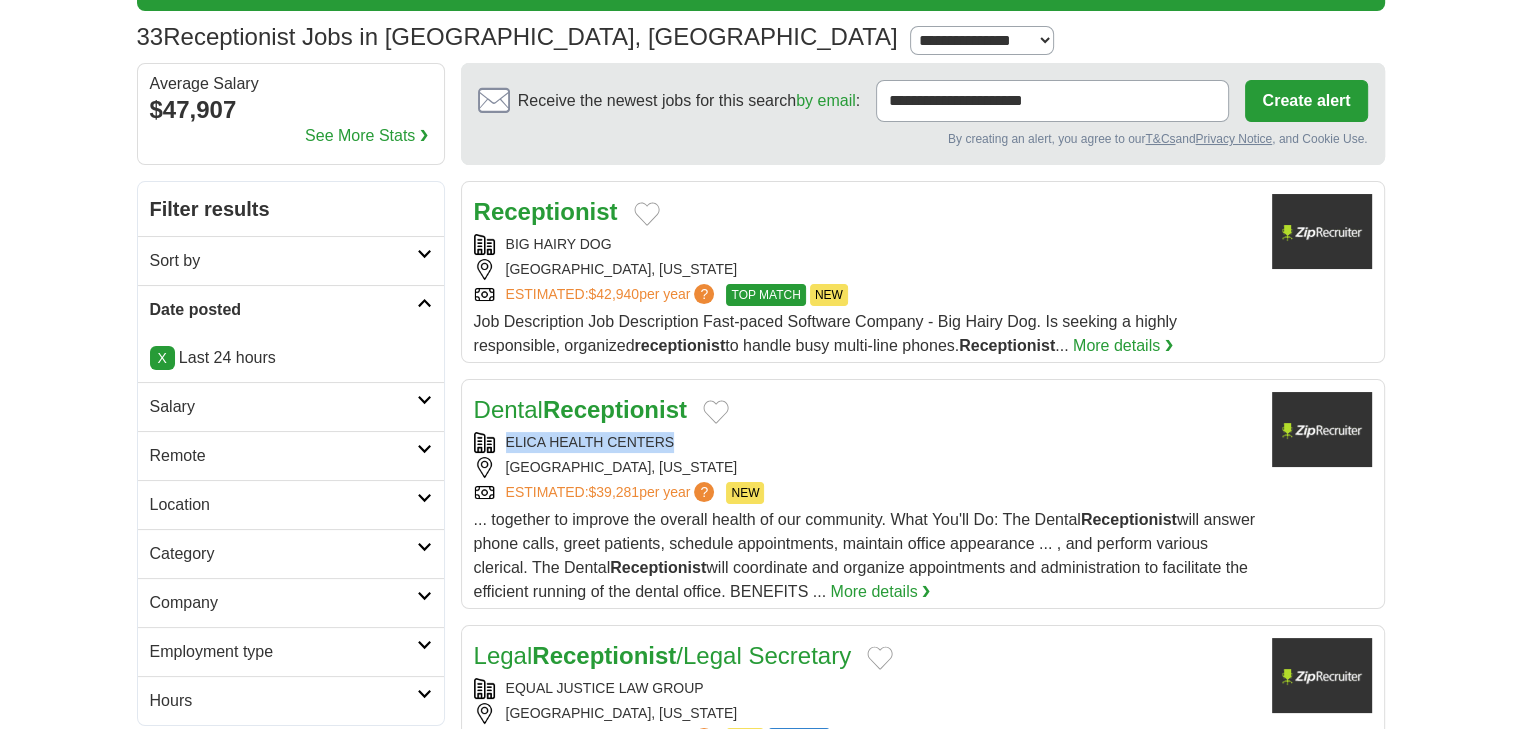 scroll, scrollTop: 0, scrollLeft: 0, axis: both 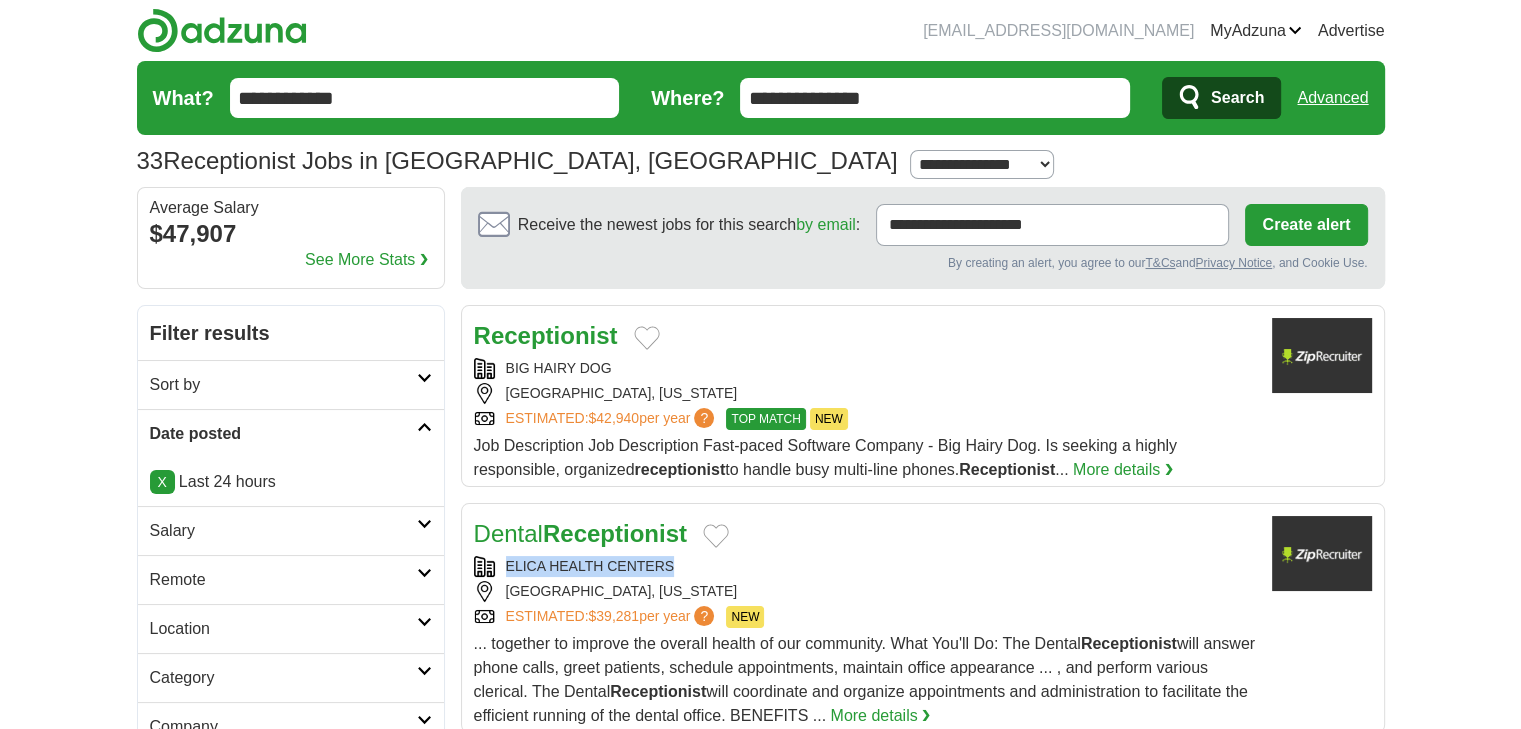 click on "**********" at bounding box center [982, 164] 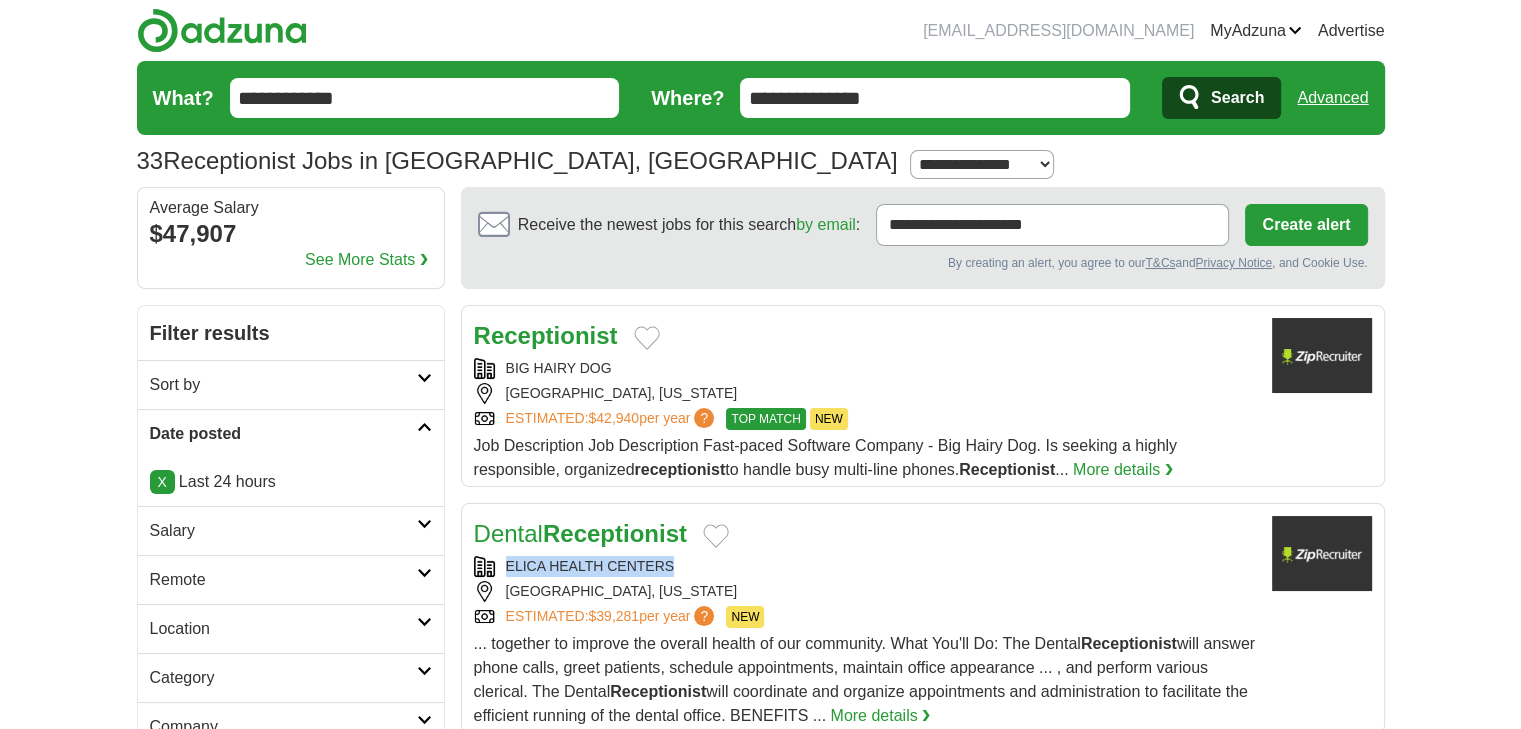 click on "**********" at bounding box center (982, 164) 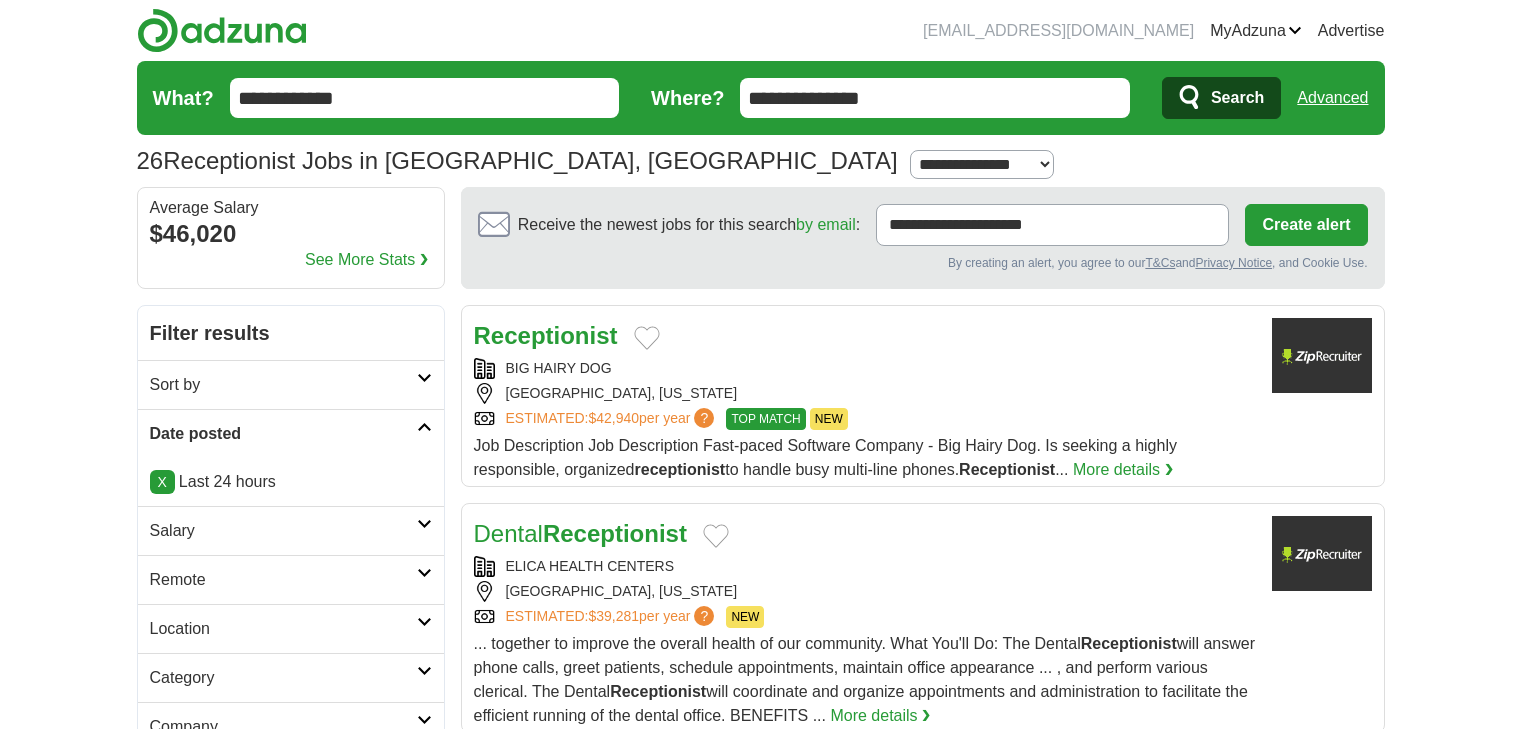 scroll, scrollTop: 0, scrollLeft: 0, axis: both 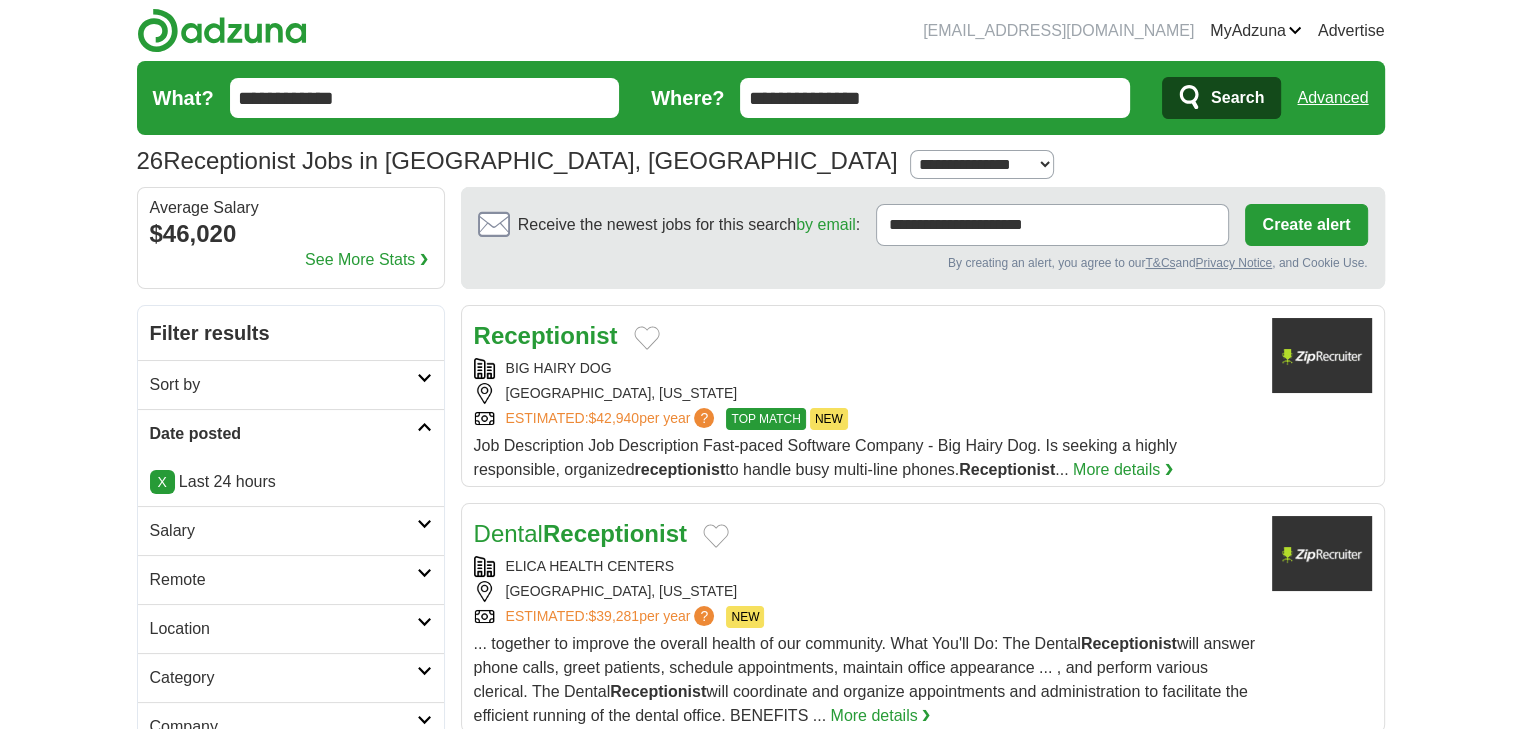 click on "**********" at bounding box center [425, 98] 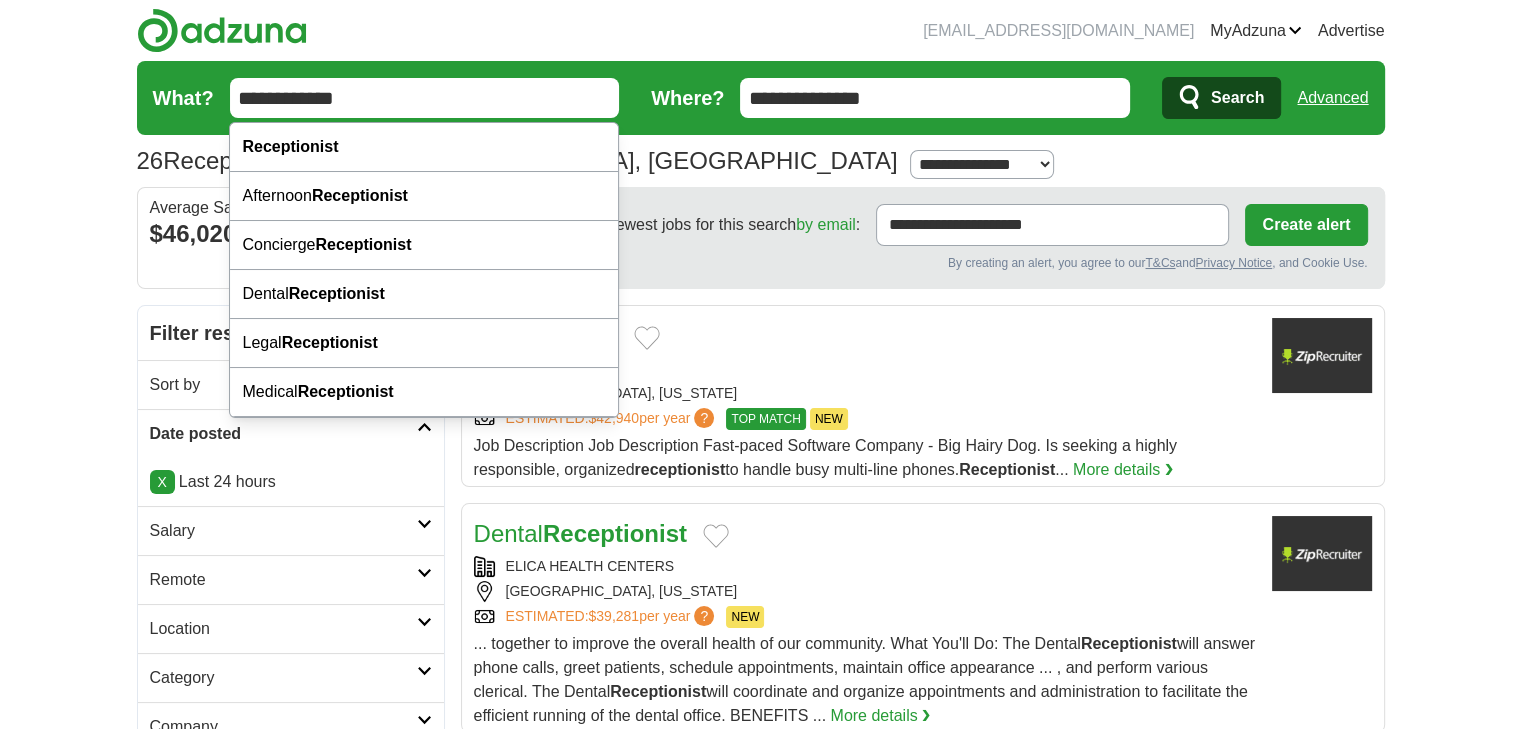 click on "**********" at bounding box center (425, 98) 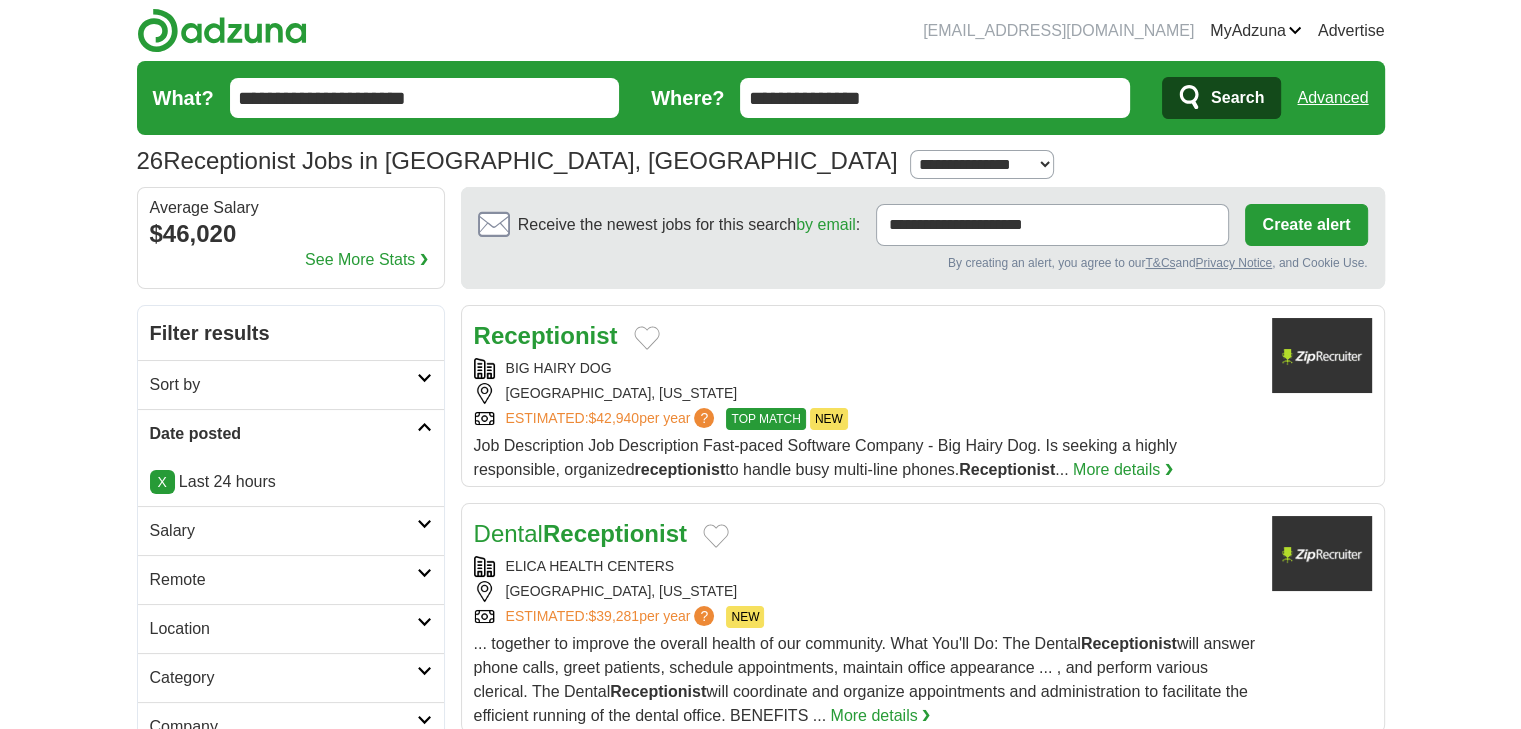 type on "**********" 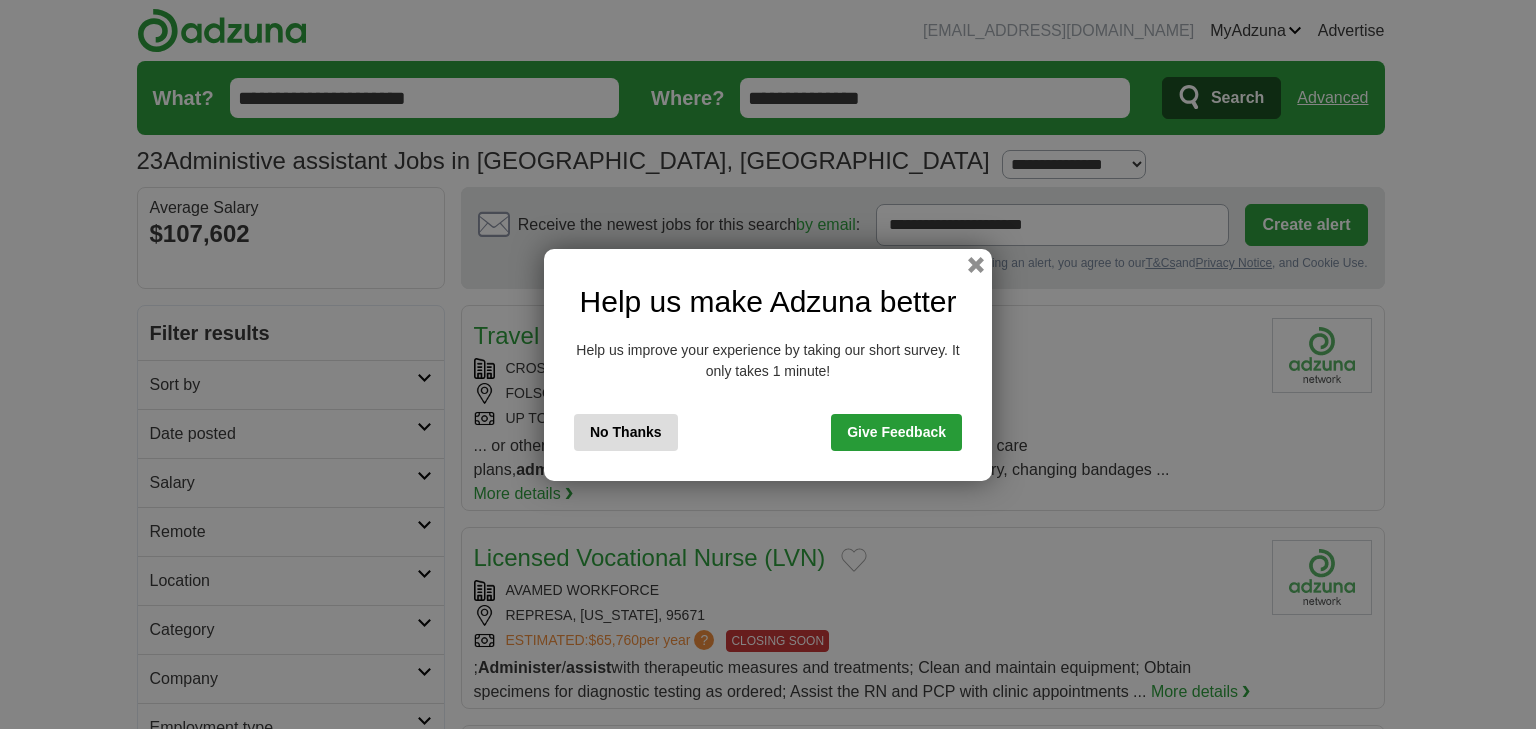 scroll, scrollTop: 0, scrollLeft: 0, axis: both 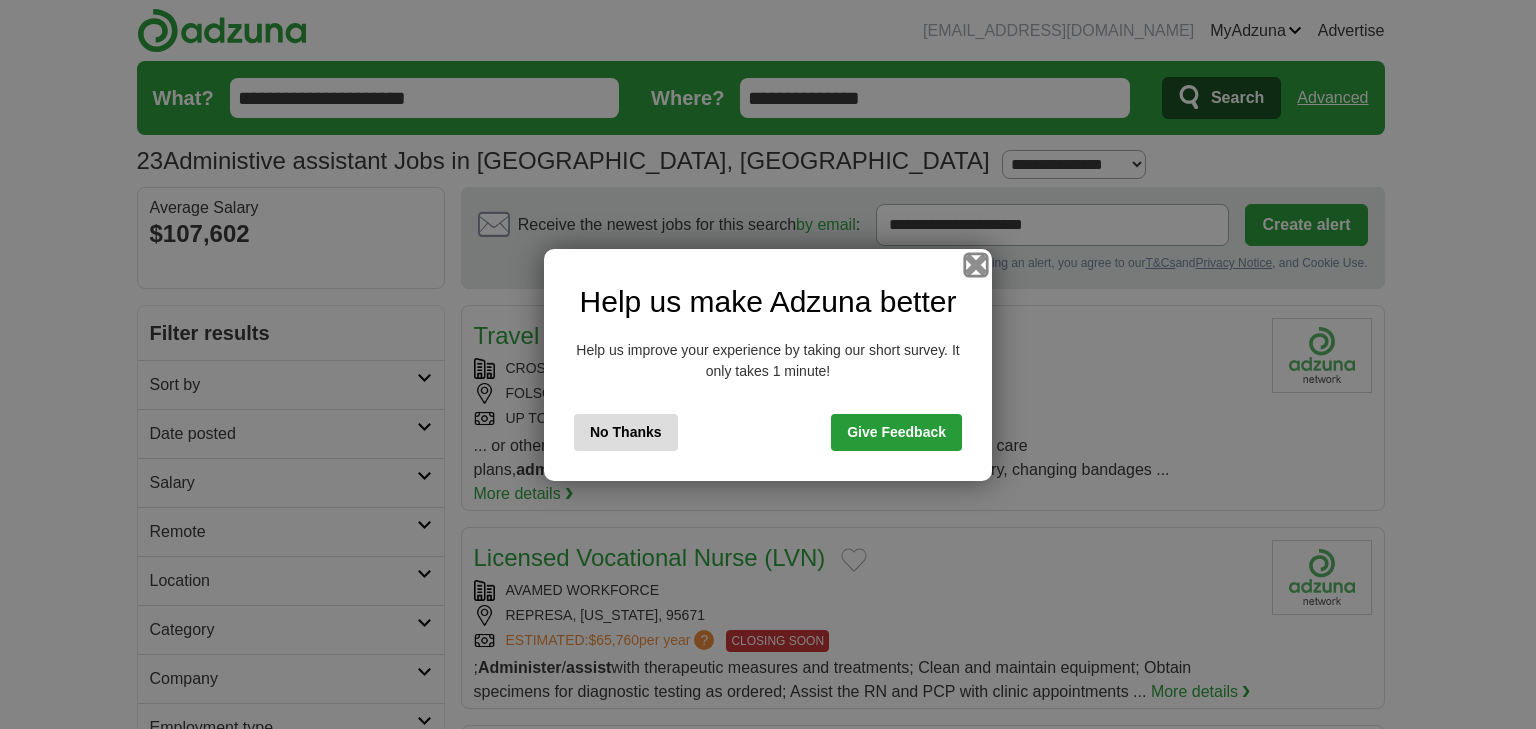 click at bounding box center [976, 264] 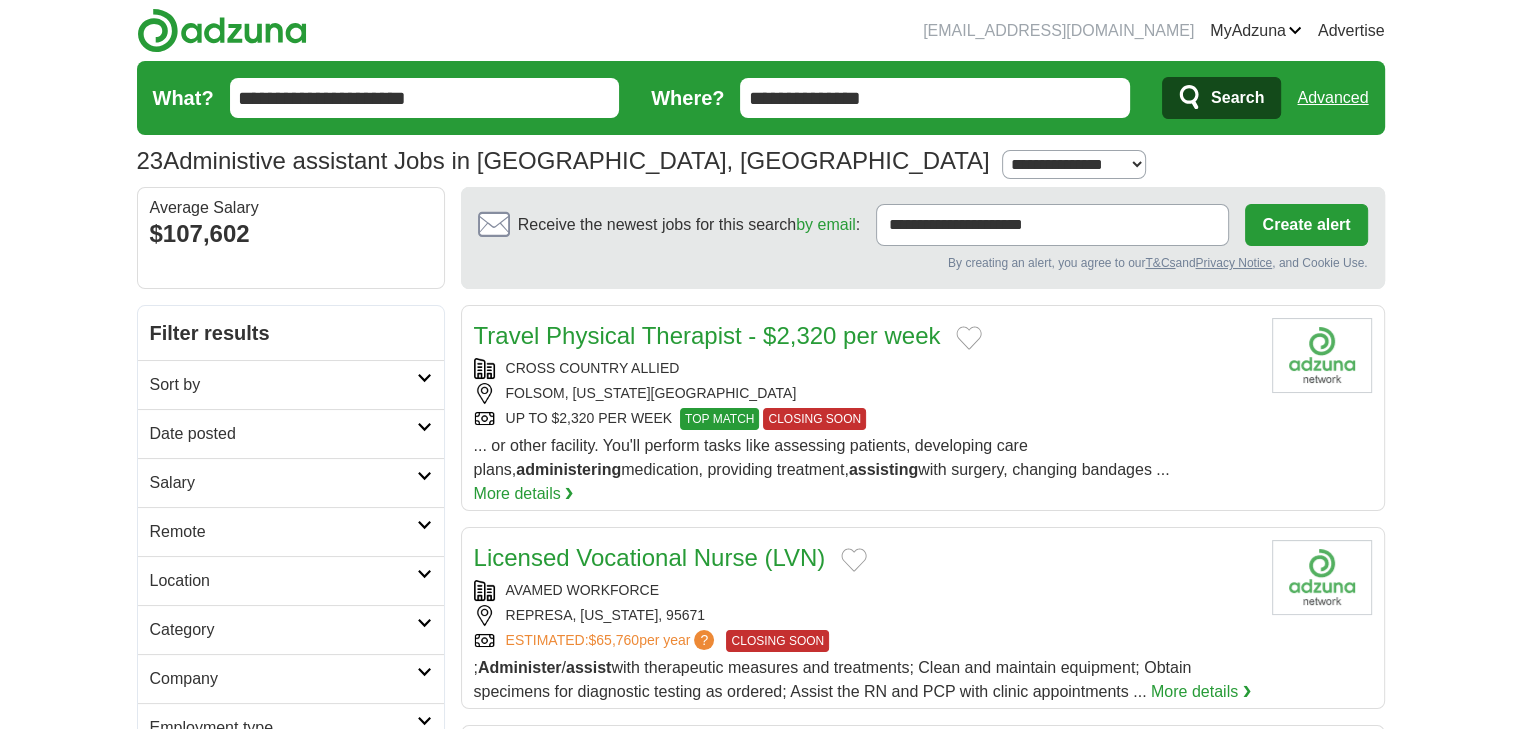 click on "**********" at bounding box center (1074, 164) 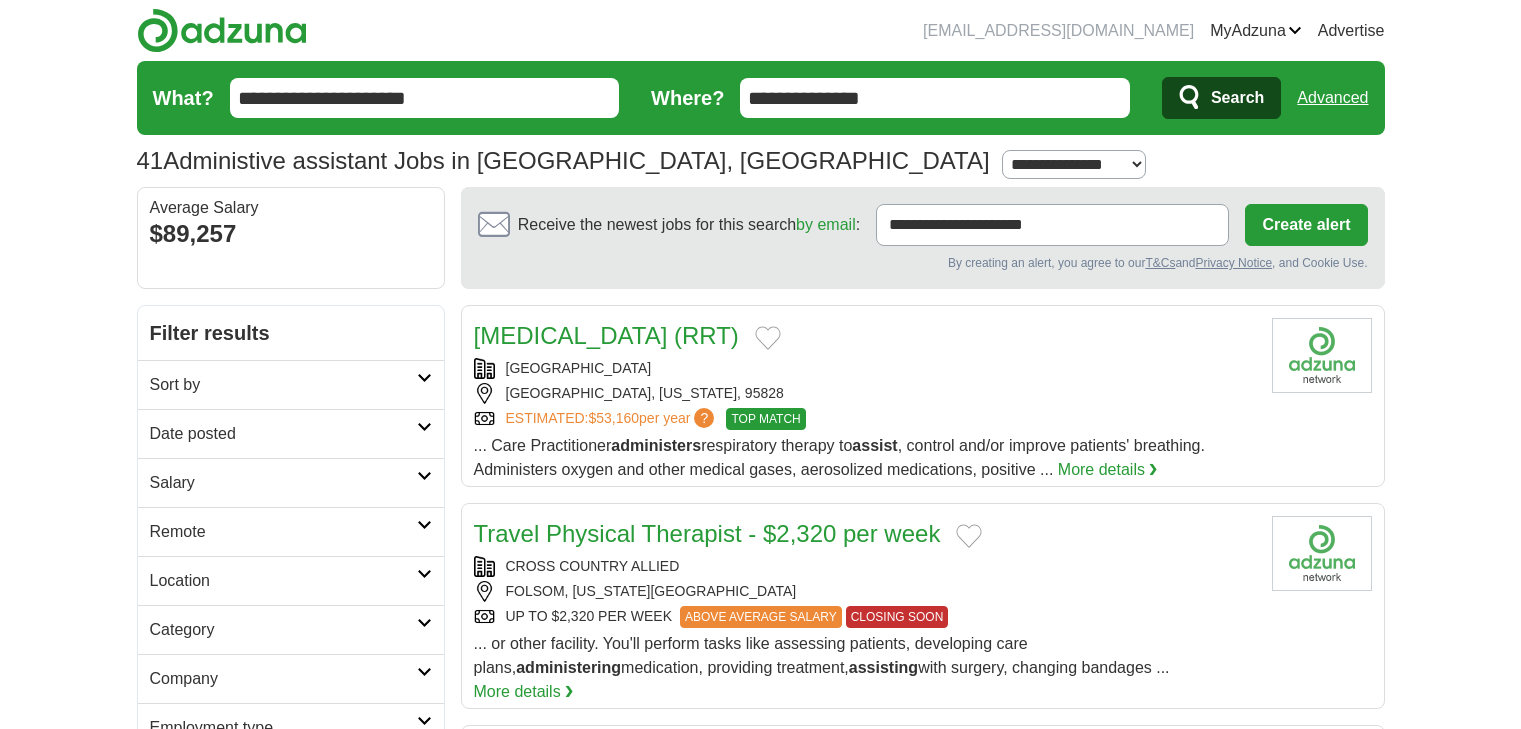 scroll, scrollTop: 0, scrollLeft: 0, axis: both 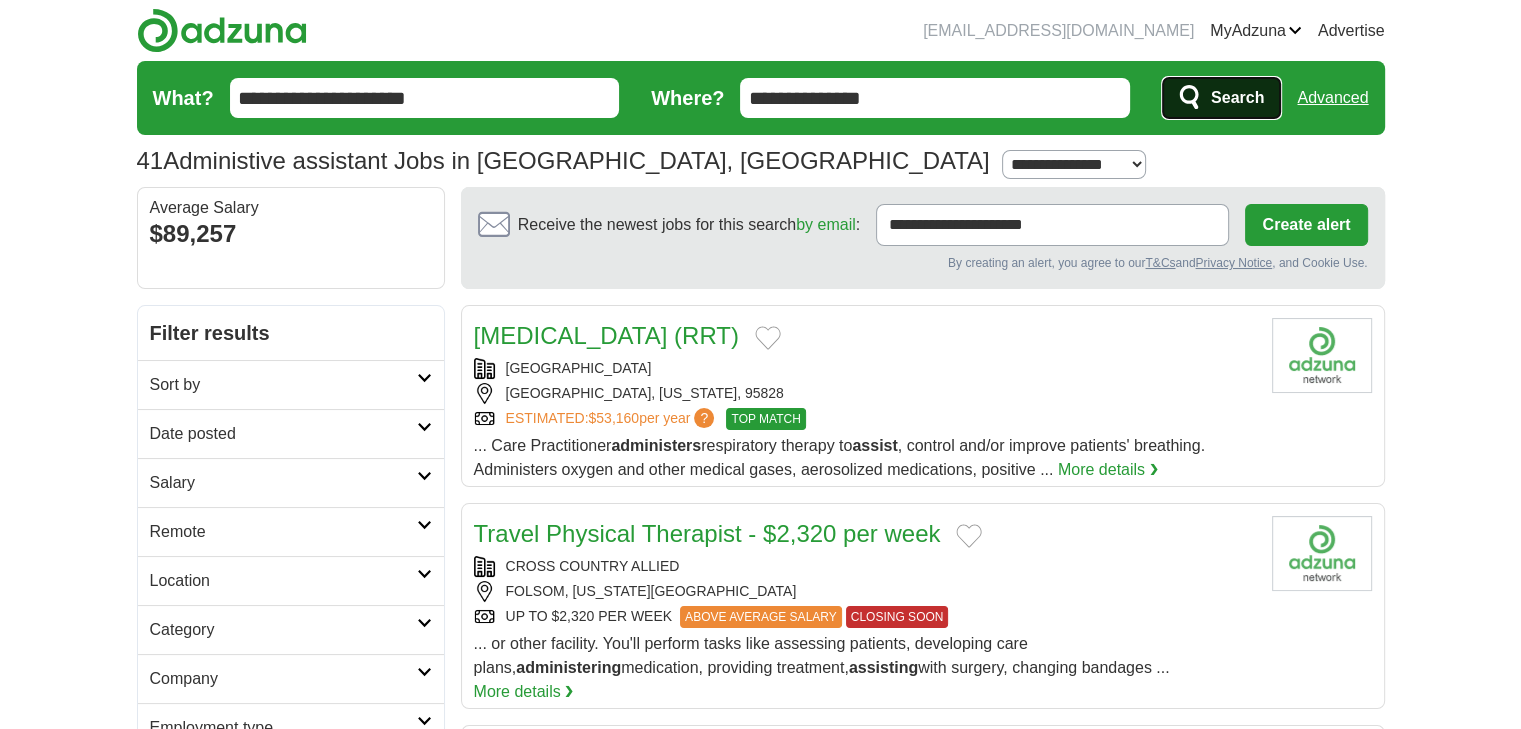 click on "Search" at bounding box center (1237, 98) 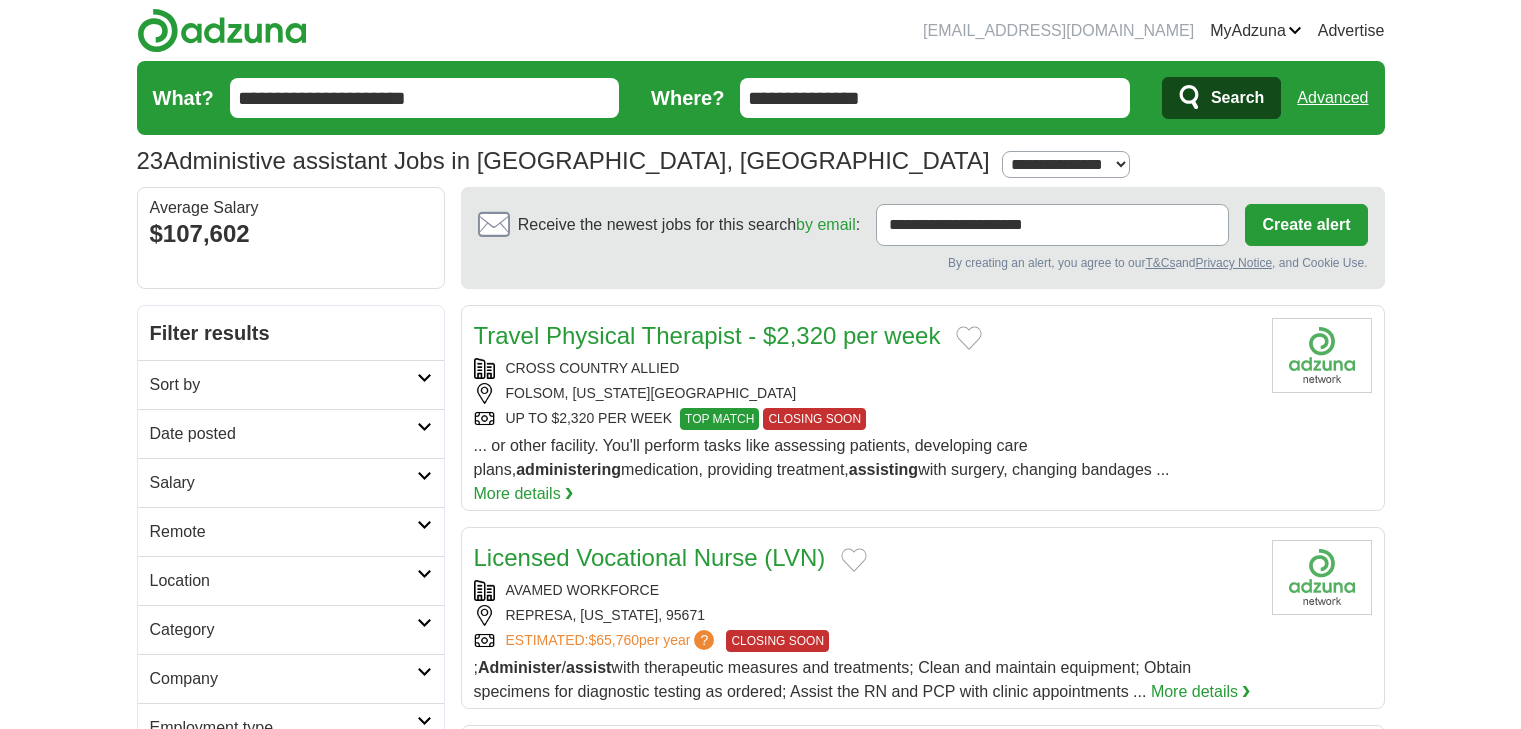 select on "**" 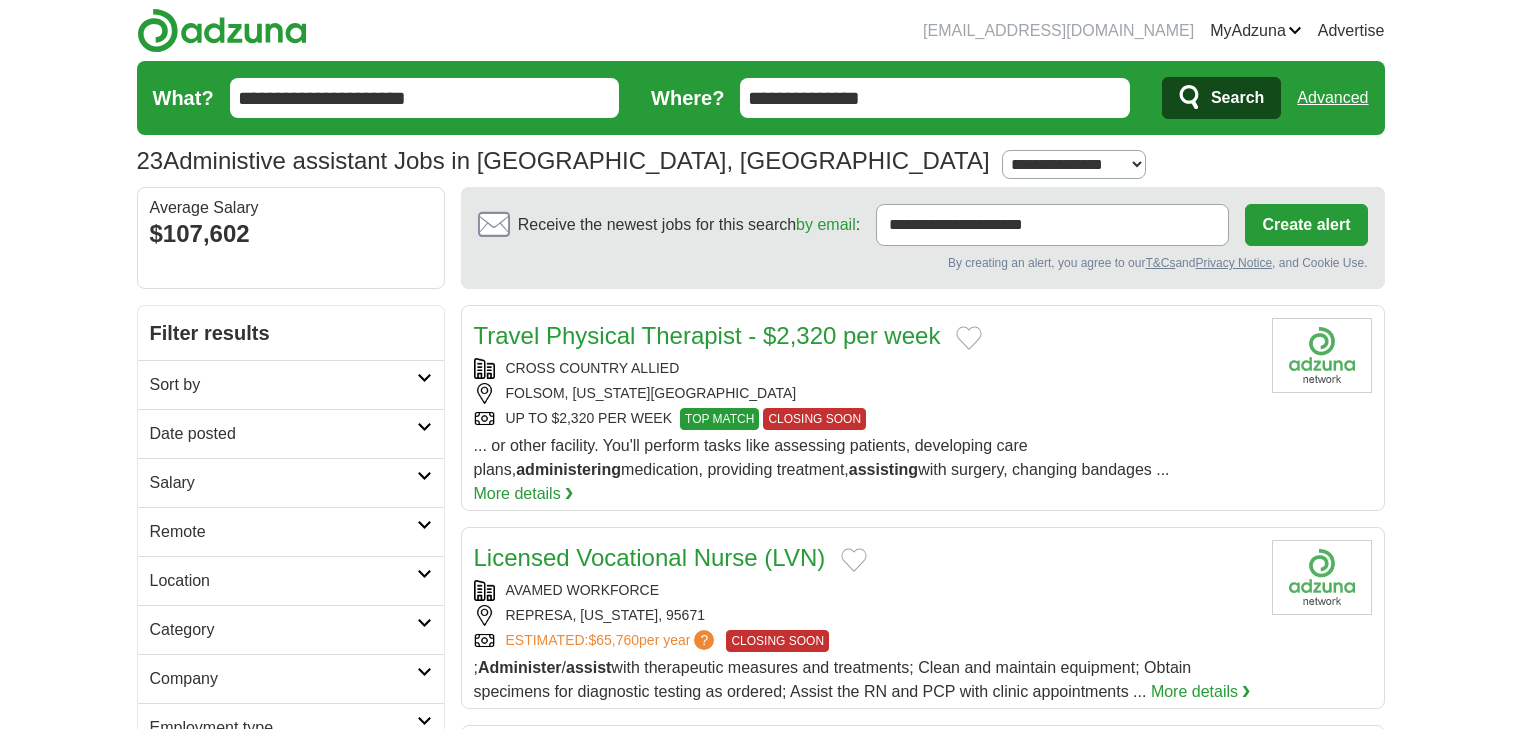 scroll, scrollTop: 0, scrollLeft: 0, axis: both 